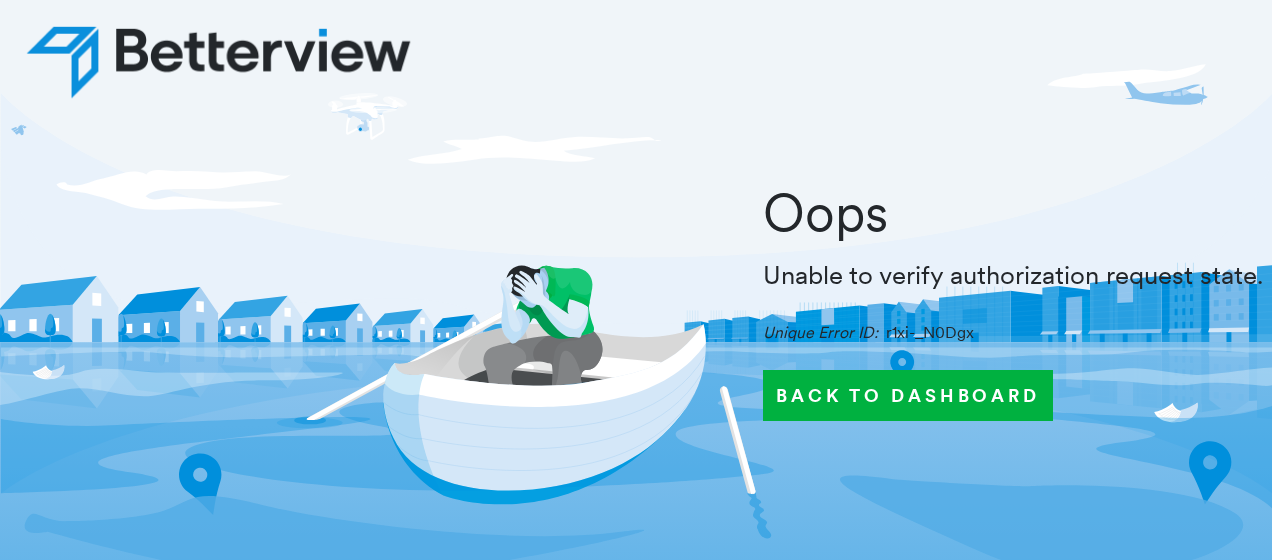 scroll, scrollTop: 0, scrollLeft: 0, axis: both 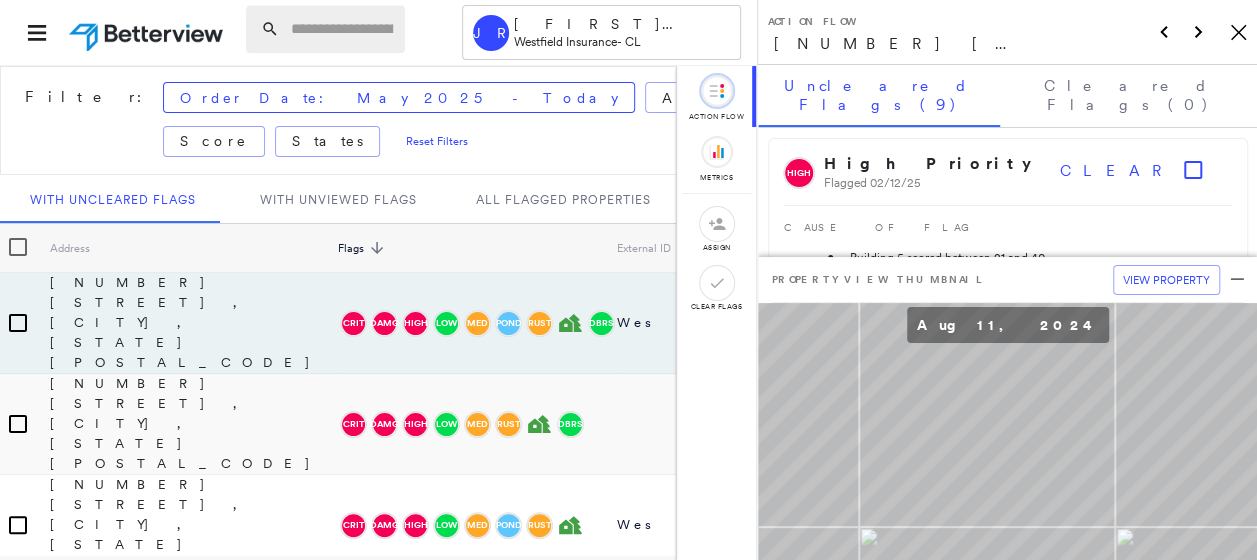 click at bounding box center (342, 29) 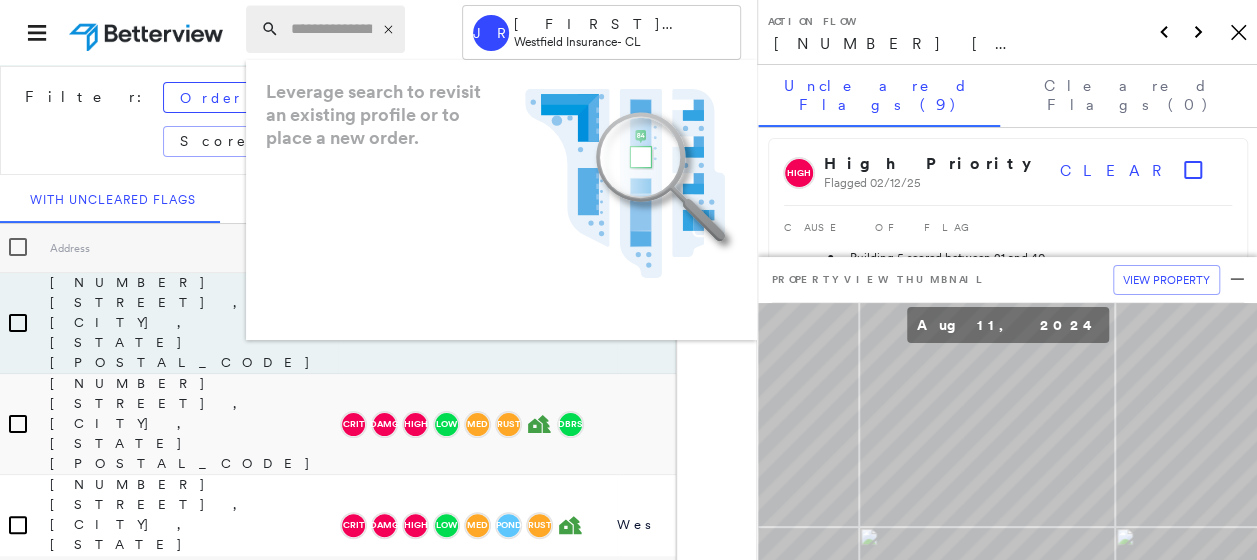 paste on "**********" 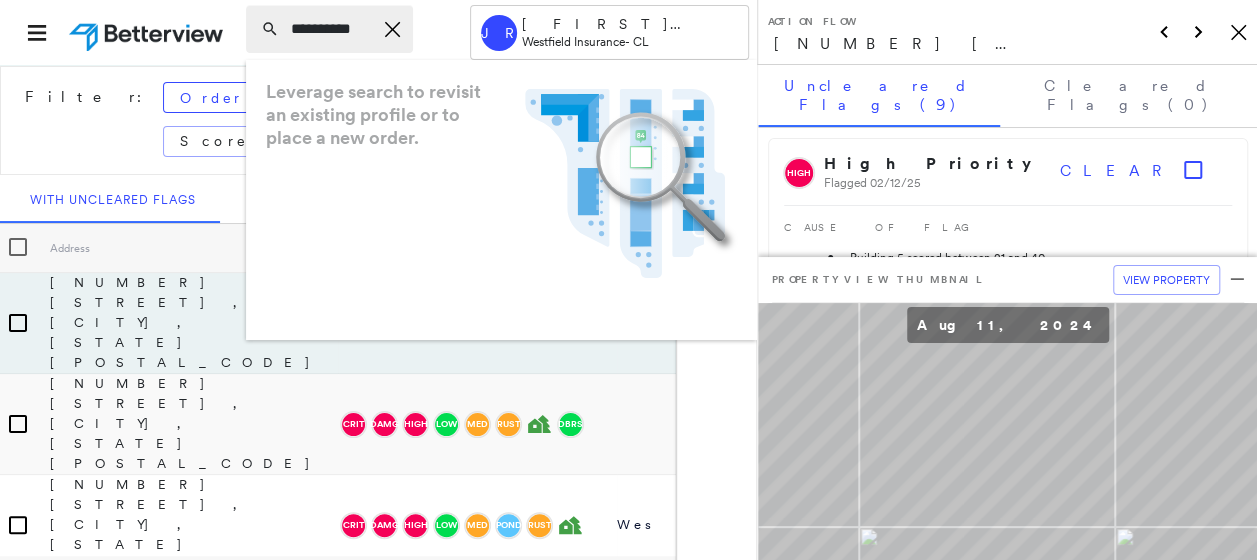 scroll, scrollTop: 0, scrollLeft: 0, axis: both 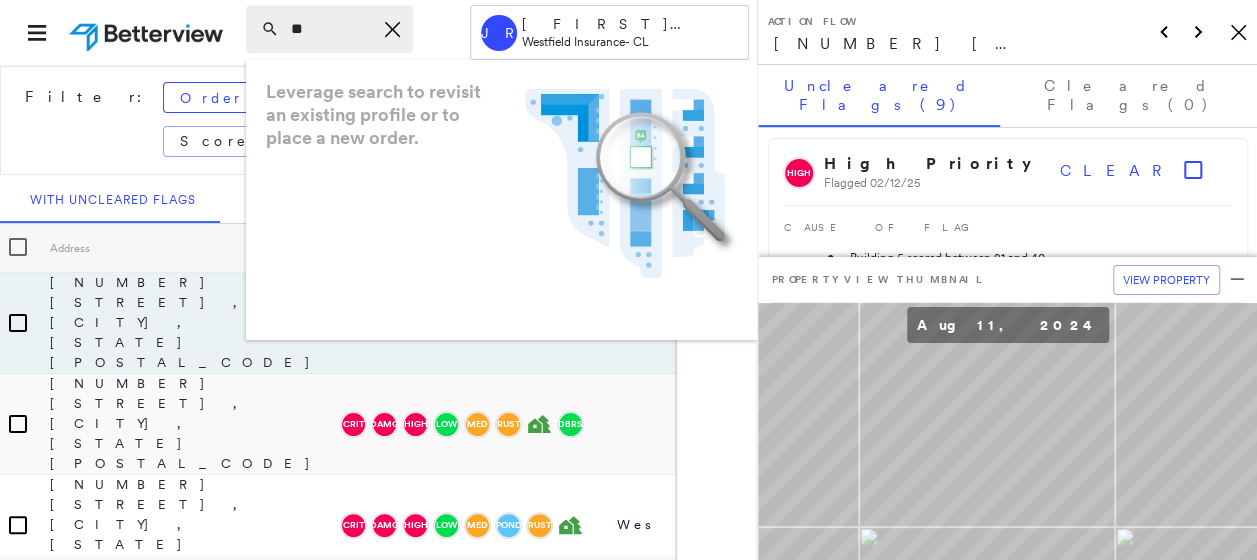 type on "*" 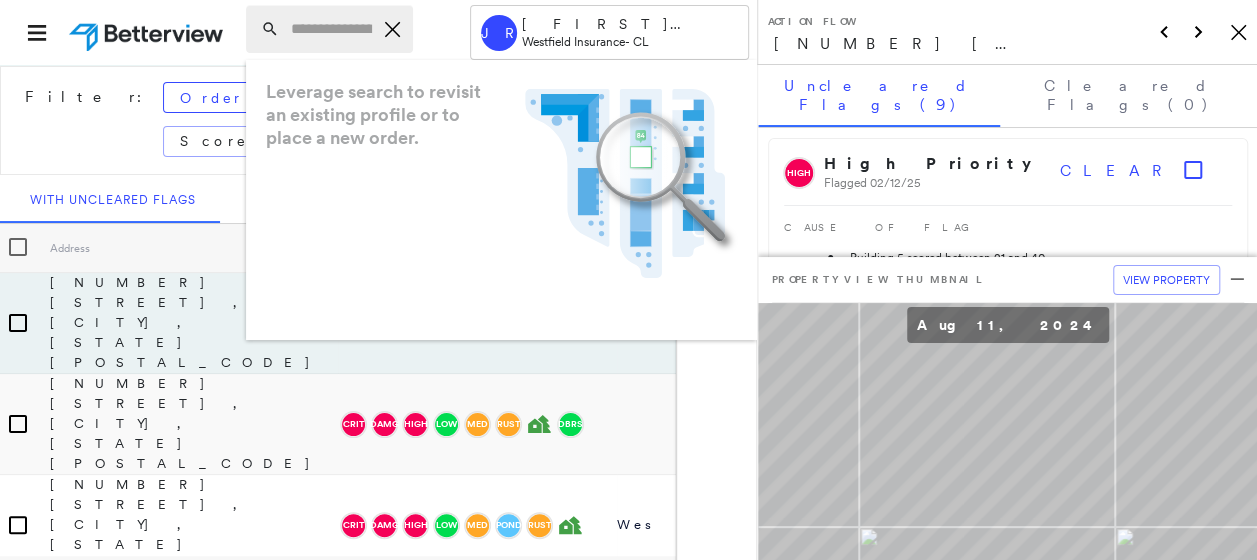 click at bounding box center [331, 29] 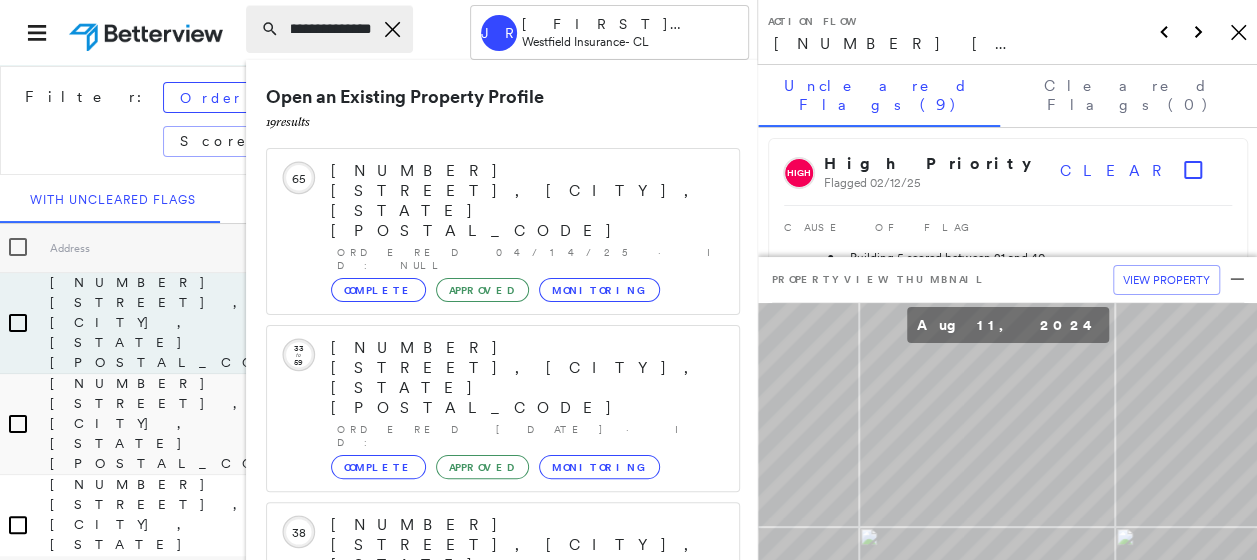 scroll, scrollTop: 0, scrollLeft: 113, axis: horizontal 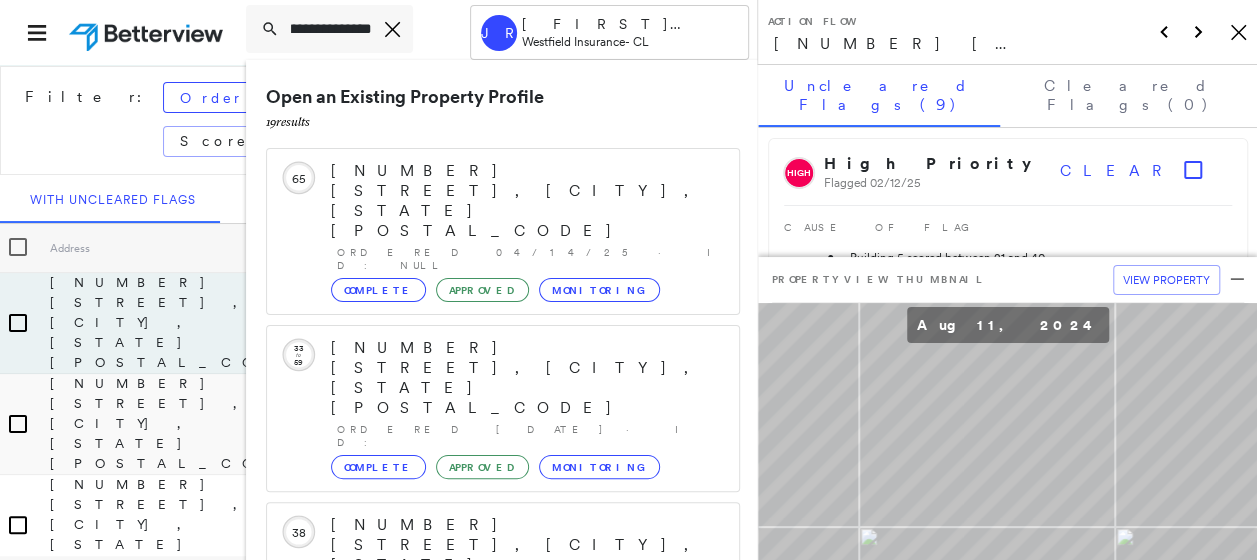 type on "**********" 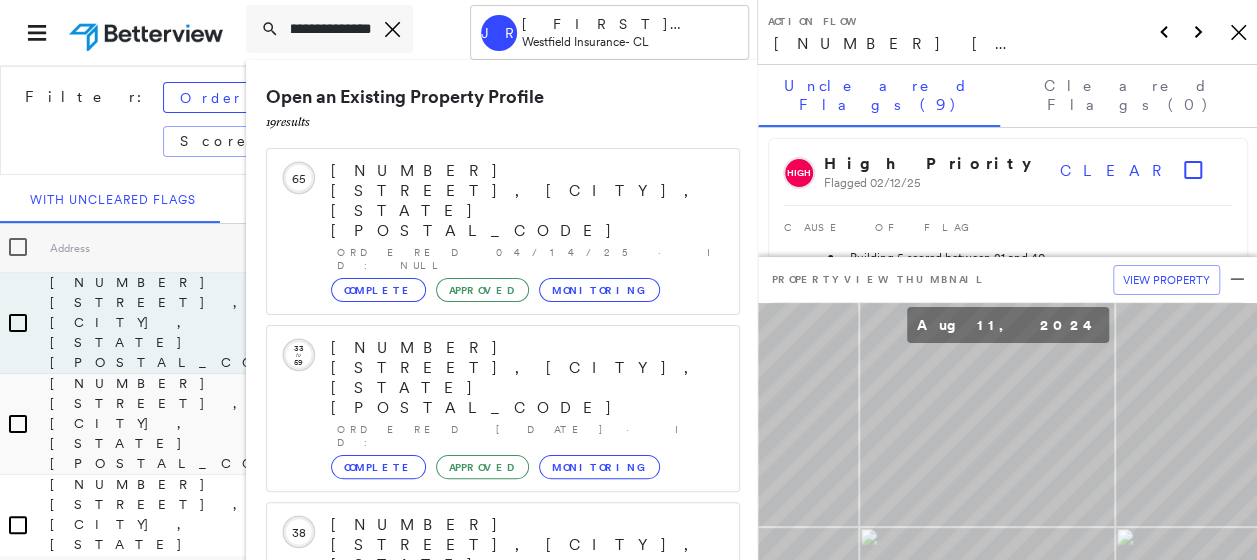 scroll, scrollTop: 0, scrollLeft: 0, axis: both 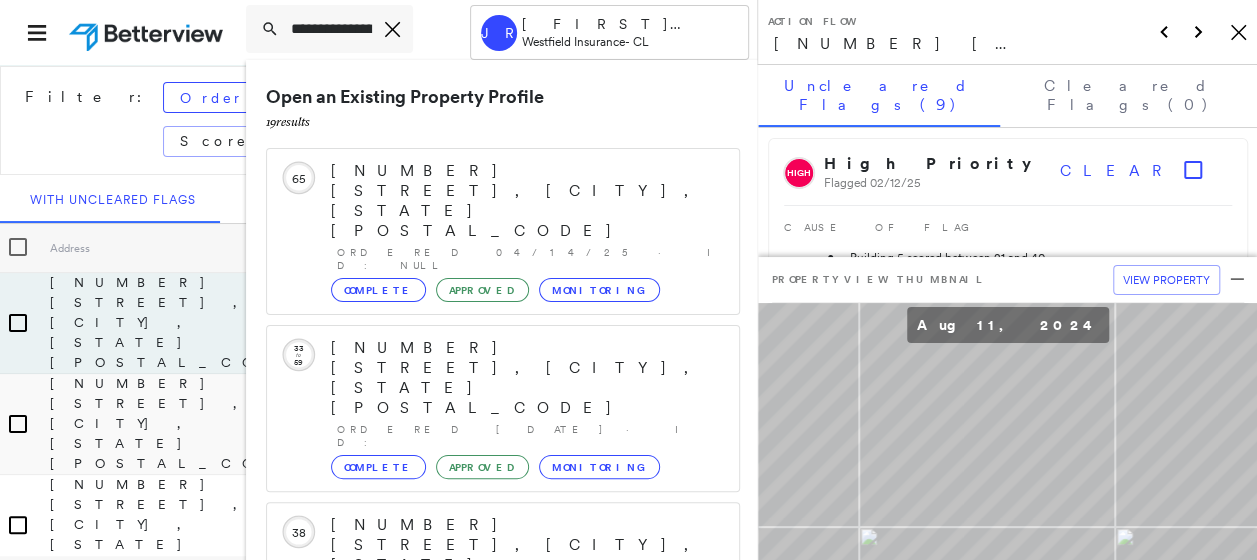 click on "Open an Existing Property Profile 19  result s Circled Text Icon [NUMBER] [STREET], [CITY], [STATE] [POSTAL_CODE] Ordered [DATE] · ID: null Complete Approved Monitoring Circled Text Icon [NUMBER] to [NUMBER] [NUMBER]  [STREET], [CITY], [STATE] [POSTAL_CODE] Ordered [DATE] · ID:  Complete Approved Monitoring Circled Text Icon [NUMBER] [NUMBER] [STREET], [CITY], [STATE] [POSTAL_CODE] Ordered [DATE] · ID: [ID] Complete Approved Monitoring Circled Text Icon [NUMBER] [NUMBER] [STREET] [UNIT], [CITY], [STATE] [POSTAL_CODE] Ordered [DATE] · ID: [ID] Complete Approved Monitoring Circled Text Icon [NUMBER] [NUMBER] [STREET], [CITY], [STATE] [POSTAL_CODE] Ordered [DATE] · ID: [ID] Complete Approved Monitoring Show  5  more existing properties   Run a New Property Profile 1 result - Click to order a Property Profile [NUMBER] [STREET], [CITY], [STATE] [POSTAL_CODE] Group Created with Sketch." at bounding box center (506, 364) 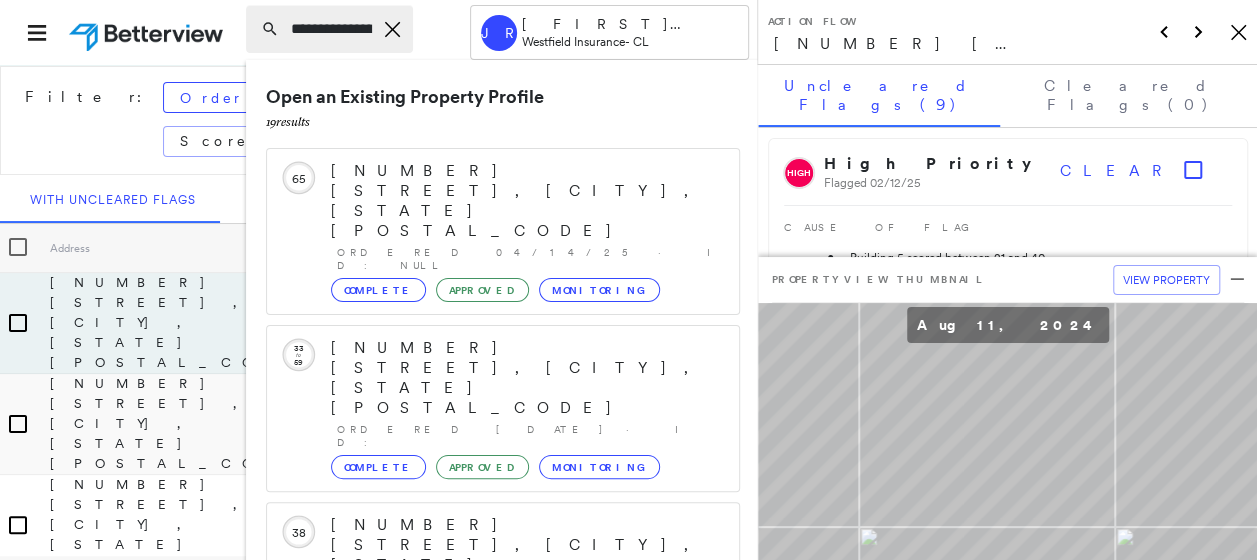 click on "**********" at bounding box center [331, 29] 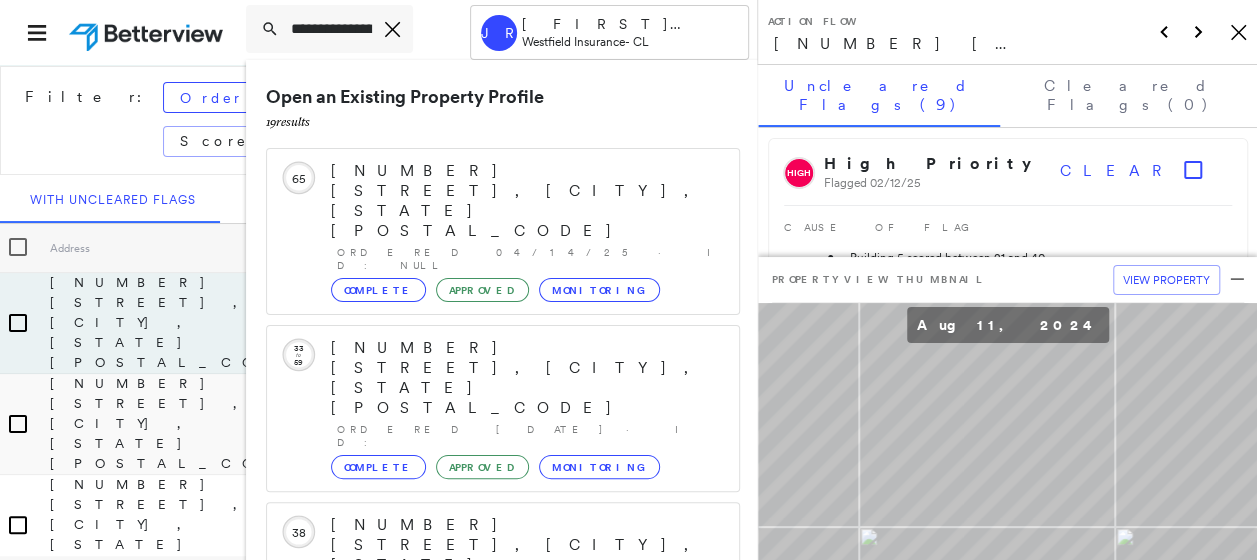 drag, startPoint x: 746, startPoint y: 159, endPoint x: 744, endPoint y: 235, distance: 76.02631 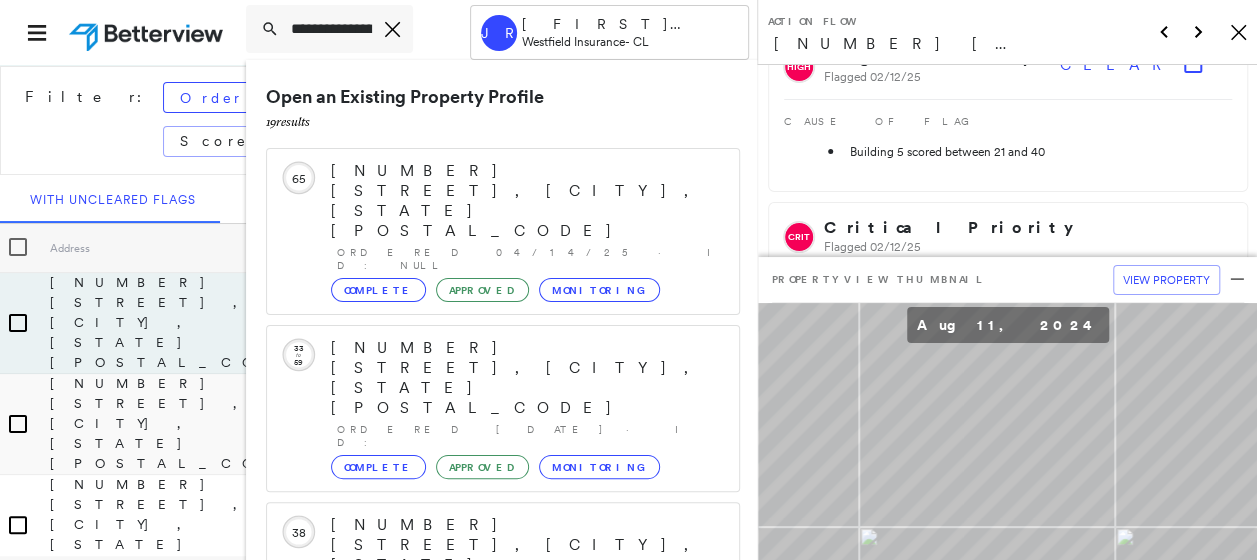 scroll, scrollTop: 67, scrollLeft: 0, axis: vertical 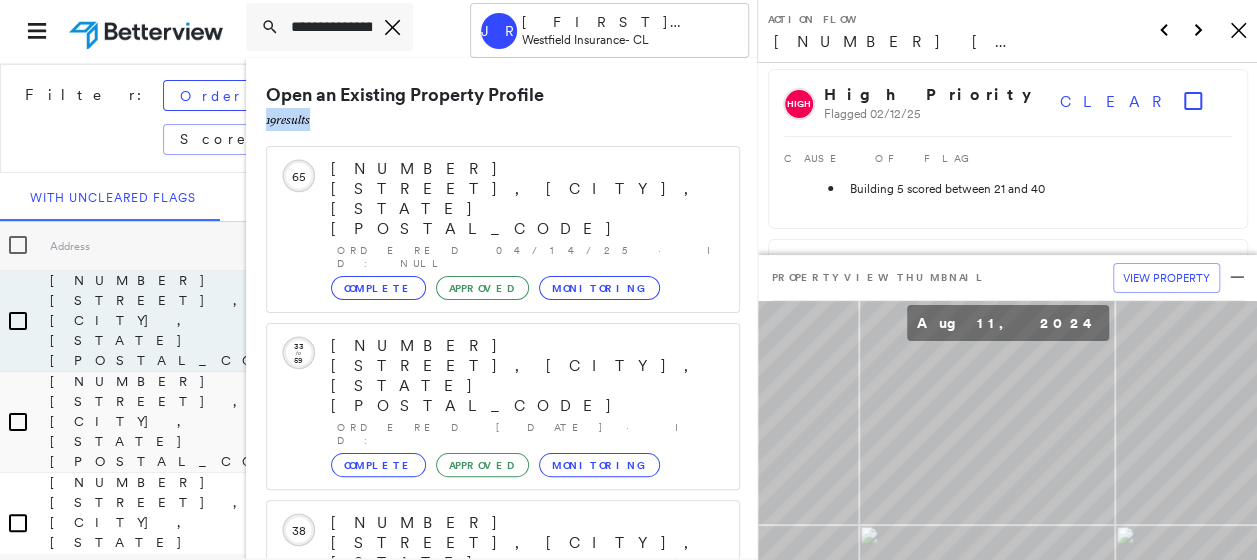 drag, startPoint x: 721, startPoint y: 112, endPoint x: 703, endPoint y: 62, distance: 53.14132 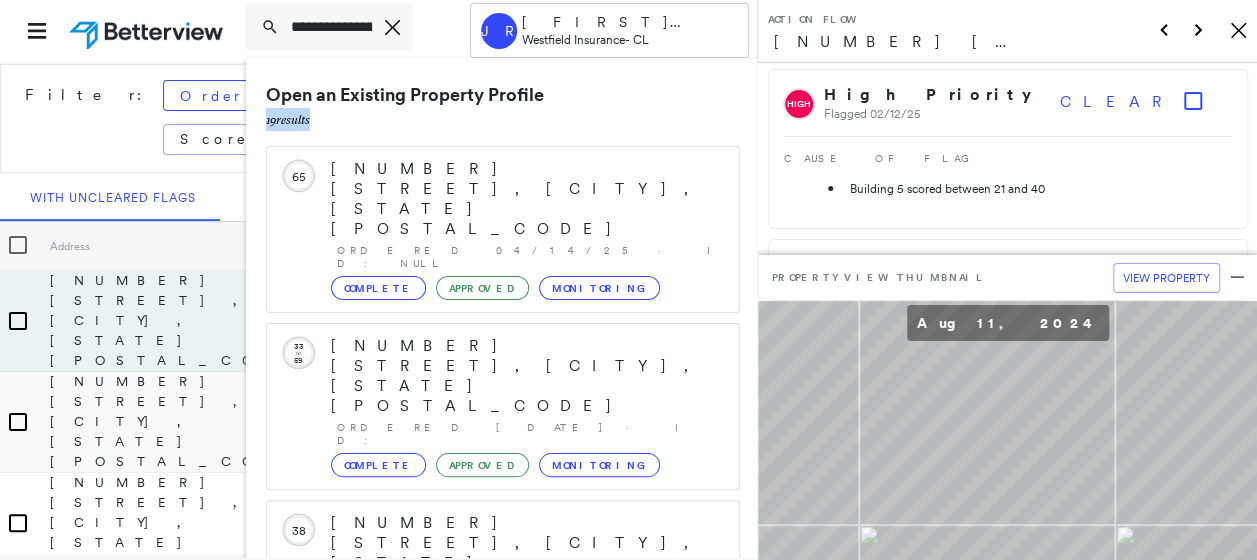 click on "Open an Existing Property Profile 19  result s Circled Text Icon [NUMBER] [STREET], [CITY], [STATE] [POSTAL_CODE] Ordered [DATE] · ID: null Complete Approved Monitoring Circled Text Icon [NUMBER] to [NUMBER] [NUMBER]  [STREET], [CITY], [STATE] [POSTAL_CODE] Ordered [DATE] · ID:  Complete Approved Monitoring Circled Text Icon [NUMBER] [NUMBER] [STREET], [CITY], [STATE] [POSTAL_CODE] Ordered [DATE] · ID: [ID] Complete Approved Monitoring Circled Text Icon [NUMBER] [NUMBER] [STREET] [UNIT], [CITY], [STATE] [POSTAL_CODE] Ordered [DATE] · ID: [ID] Complete Approved Monitoring Circled Text Icon [NUMBER] [NUMBER] [STREET], [CITY], [STATE] [POSTAL_CODE] Ordered [DATE] · ID: [ID] Complete Approved Monitoring Show  5  more existing properties   Run a New Property Profile 1 result - Click to order a Property Profile [NUMBER] [STREET], [CITY], [STATE] [POSTAL_CODE] Group Created with Sketch." at bounding box center [506, 362] 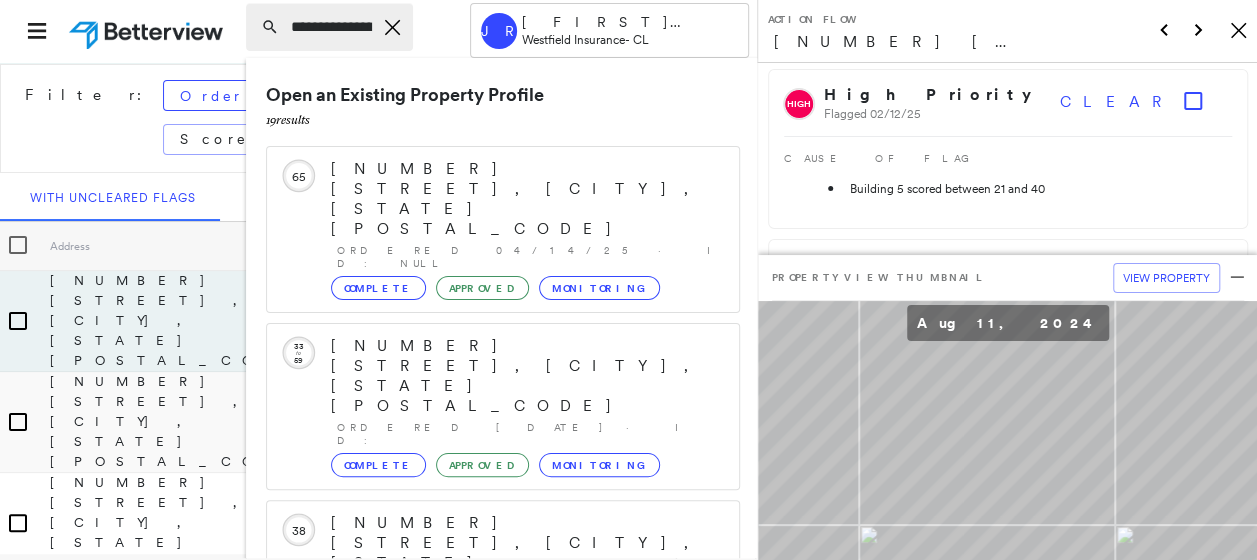 drag, startPoint x: 285, startPoint y: 26, endPoint x: 331, endPoint y: 34, distance: 46.69047 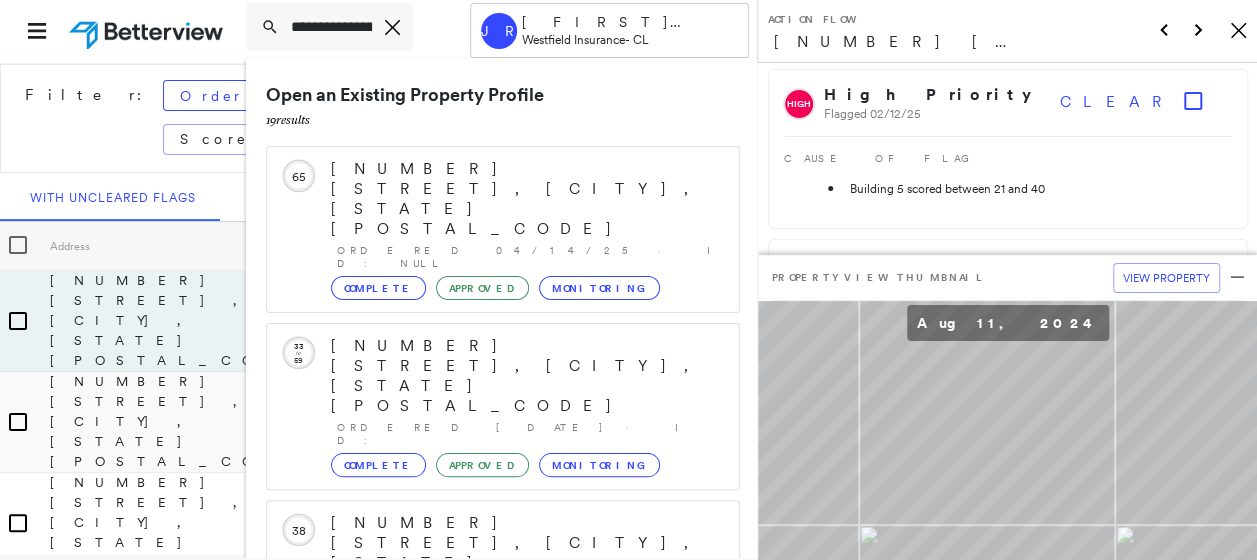click 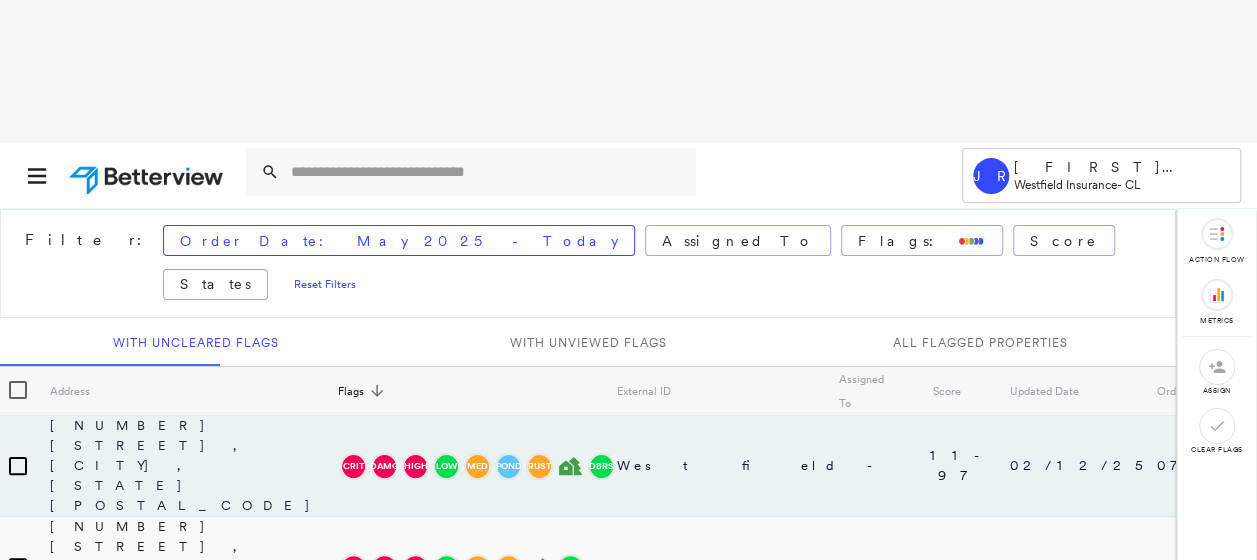 scroll, scrollTop: 146, scrollLeft: 0, axis: vertical 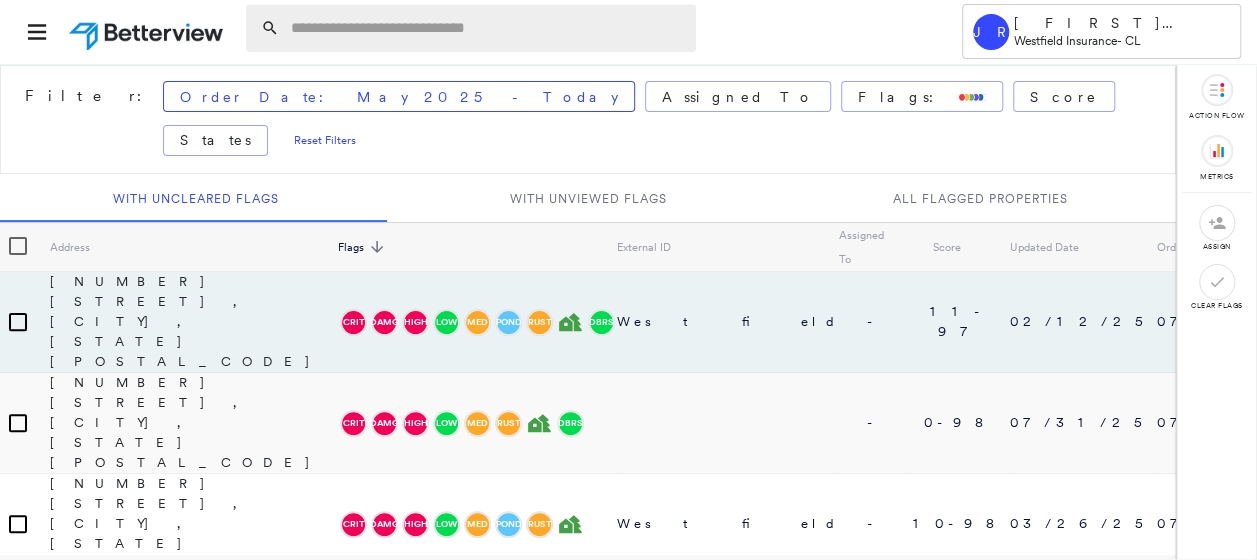 click at bounding box center [487, 28] 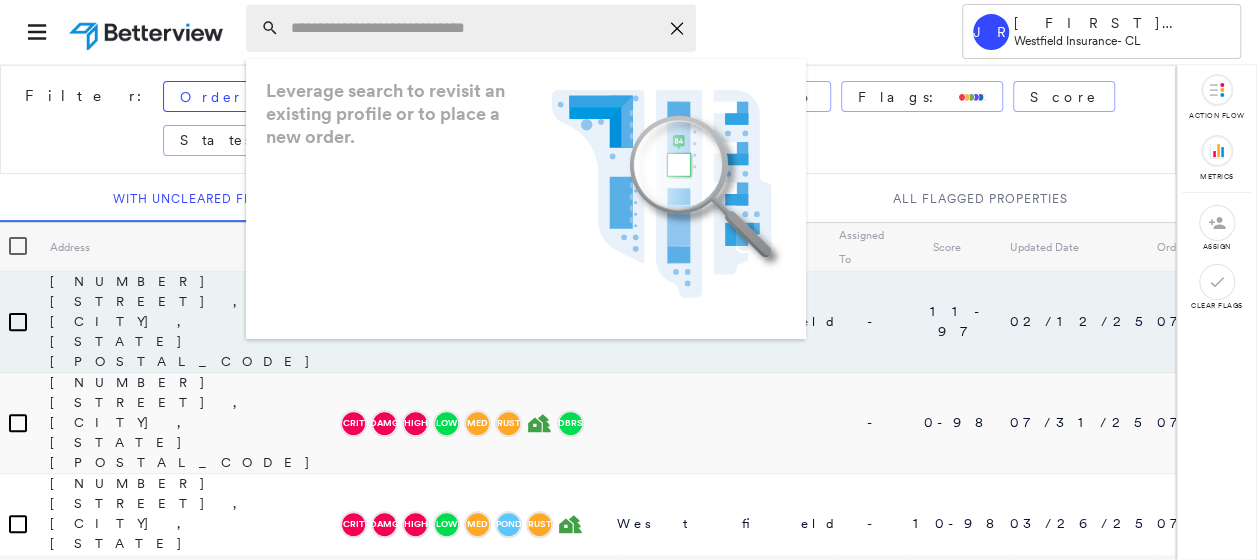 paste on "**********" 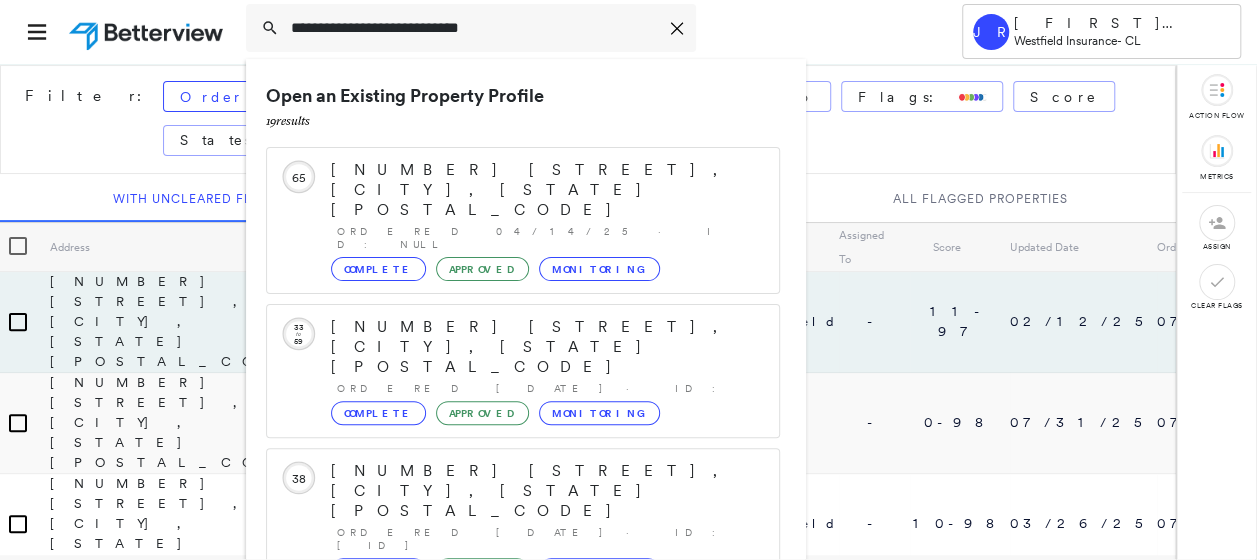 scroll, scrollTop: 206, scrollLeft: 0, axis: vertical 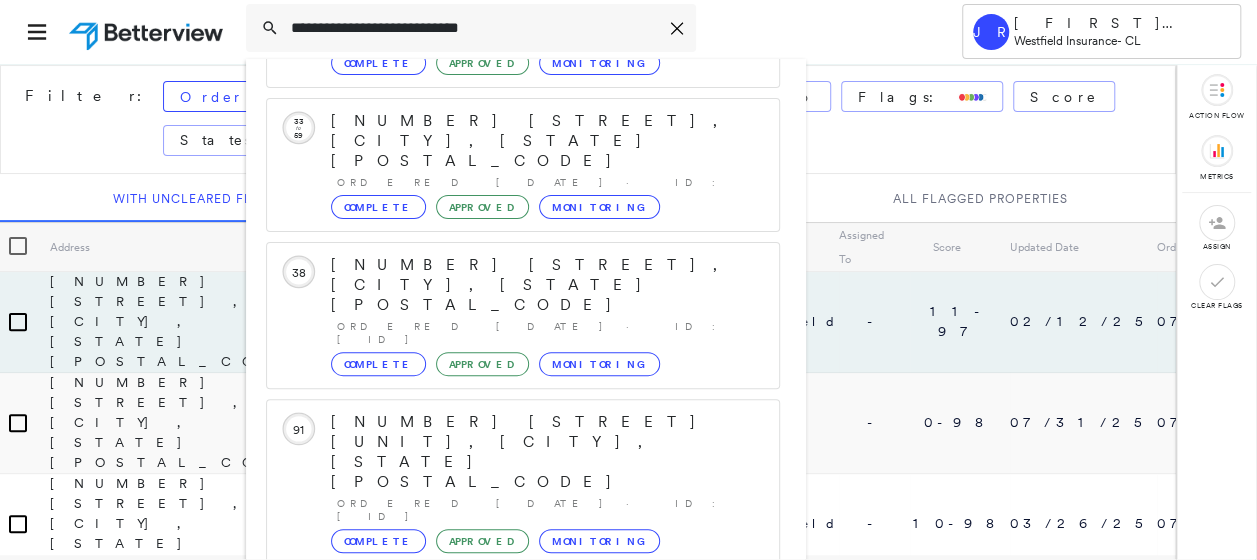 type on "**********" 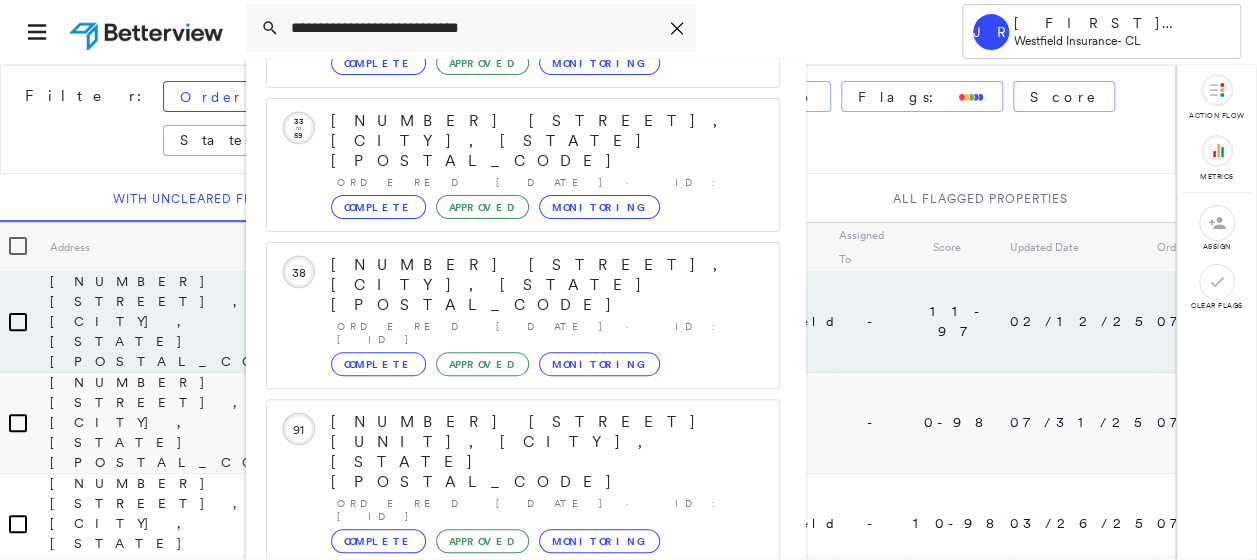 click on "Show  5  more existing properties" at bounding box center (524, 766) 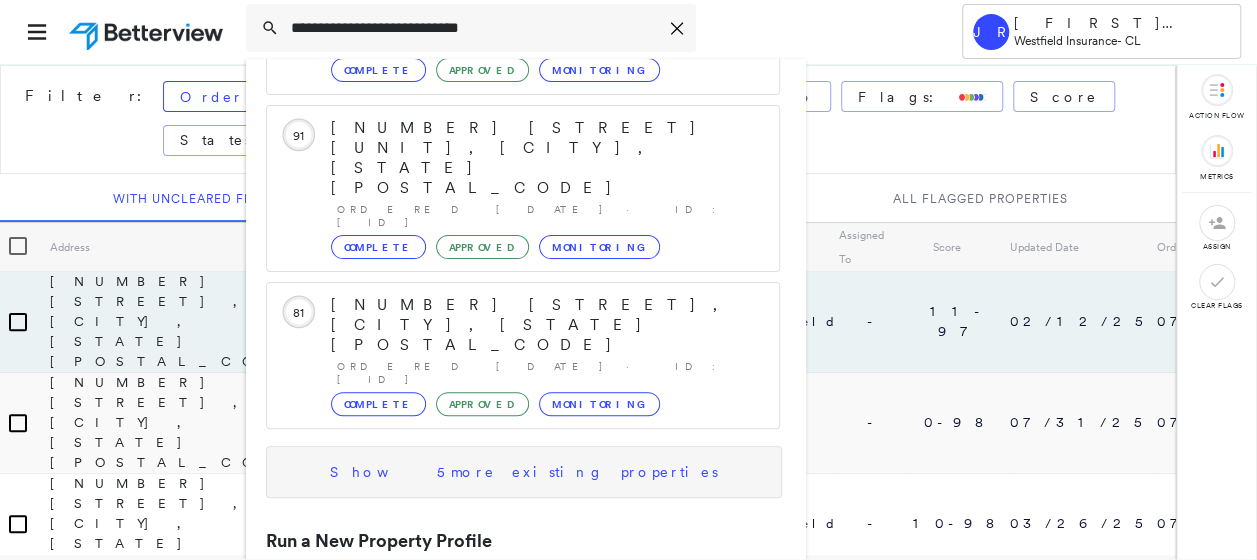 scroll, scrollTop: 108, scrollLeft: 0, axis: vertical 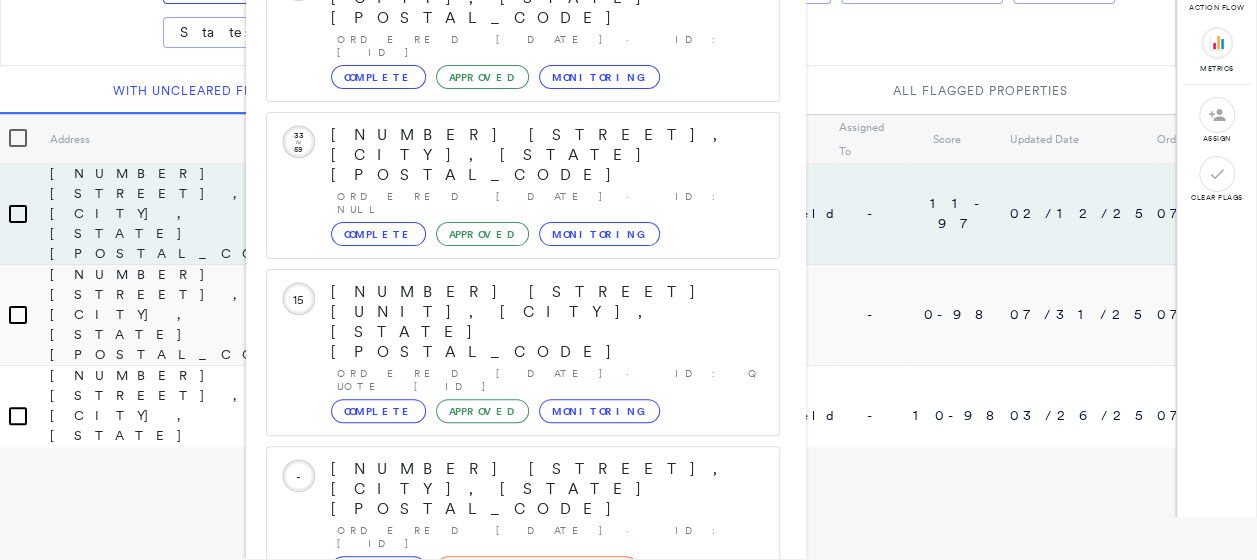 click 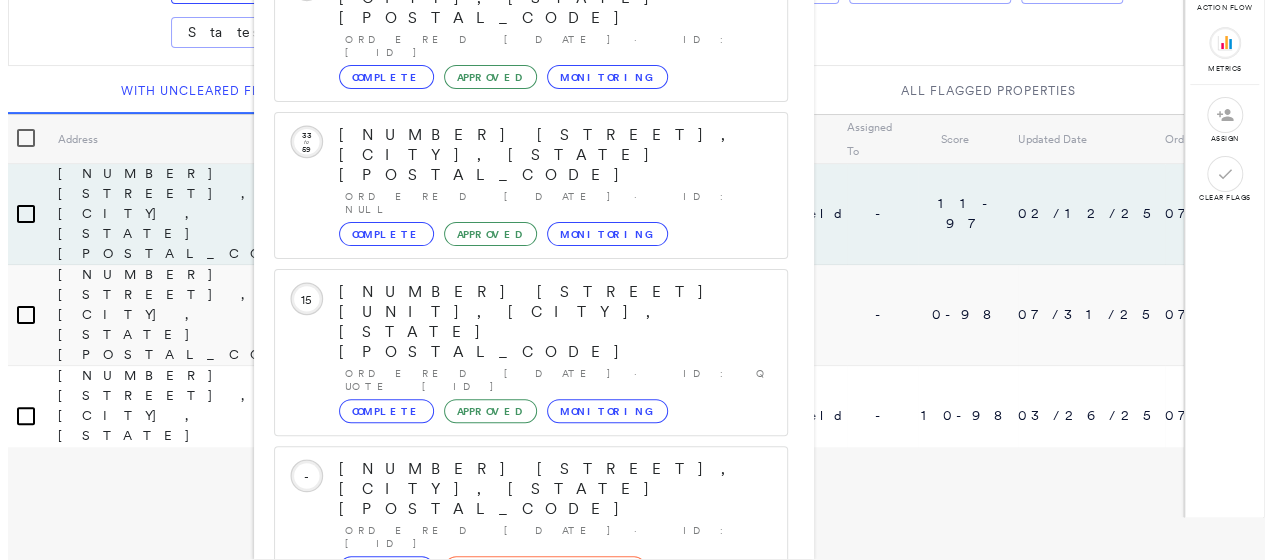 scroll, scrollTop: 0, scrollLeft: 0, axis: both 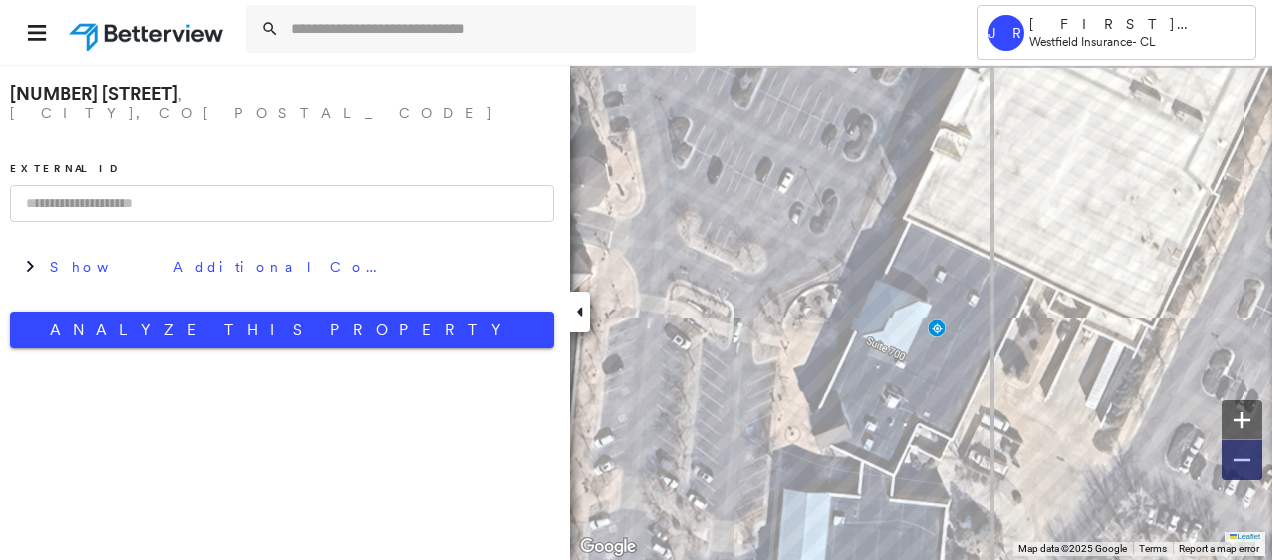 click at bounding box center (1242, 460) 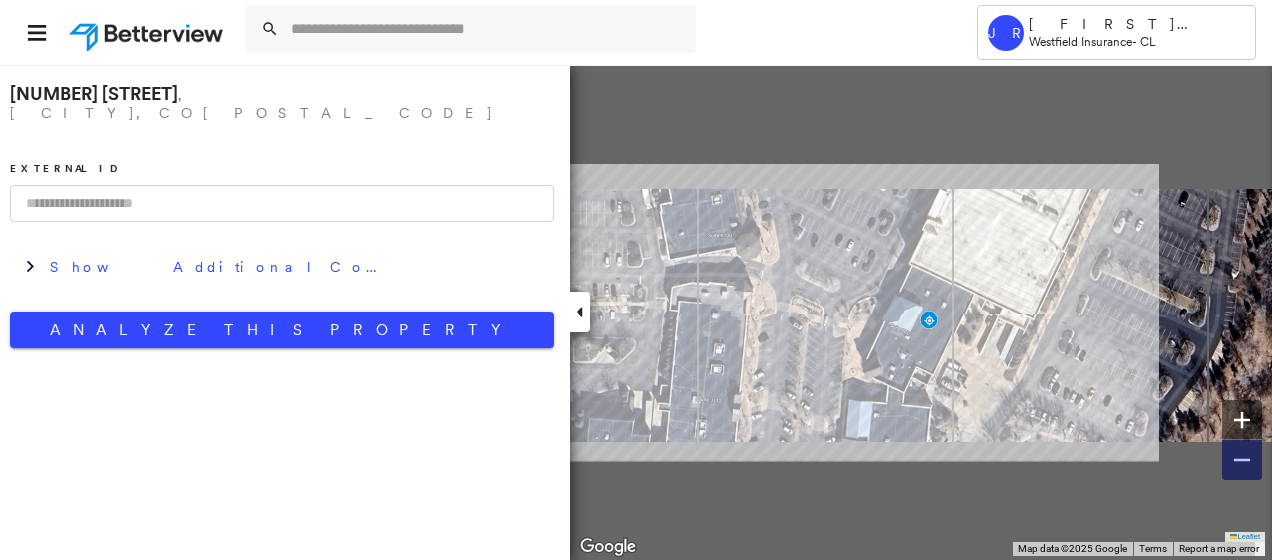 click at bounding box center (1242, 460) 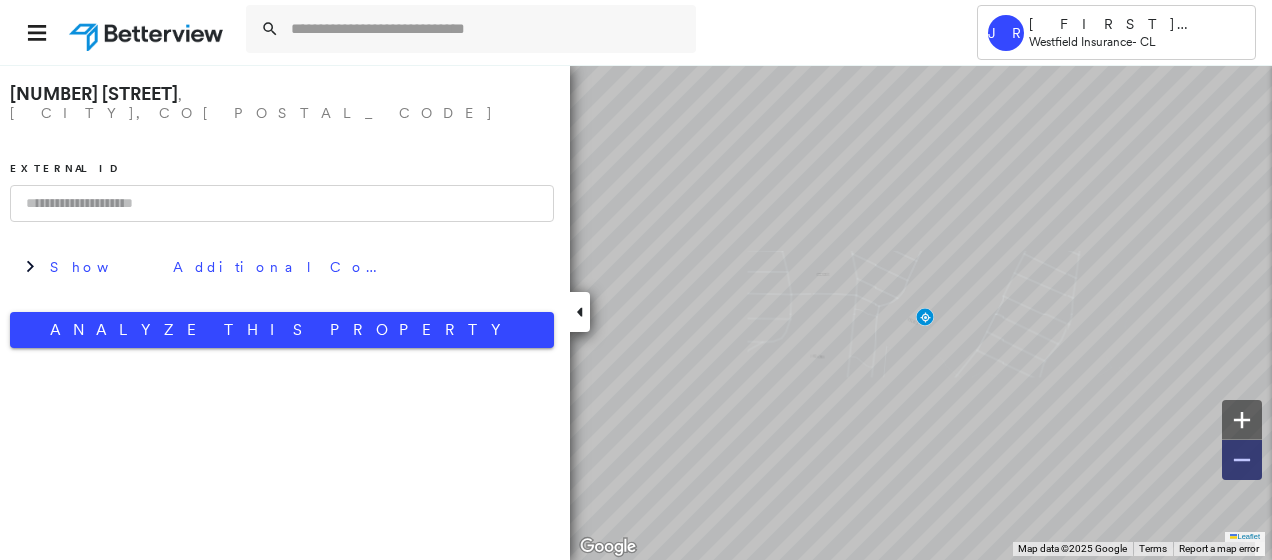 click at bounding box center (1242, 460) 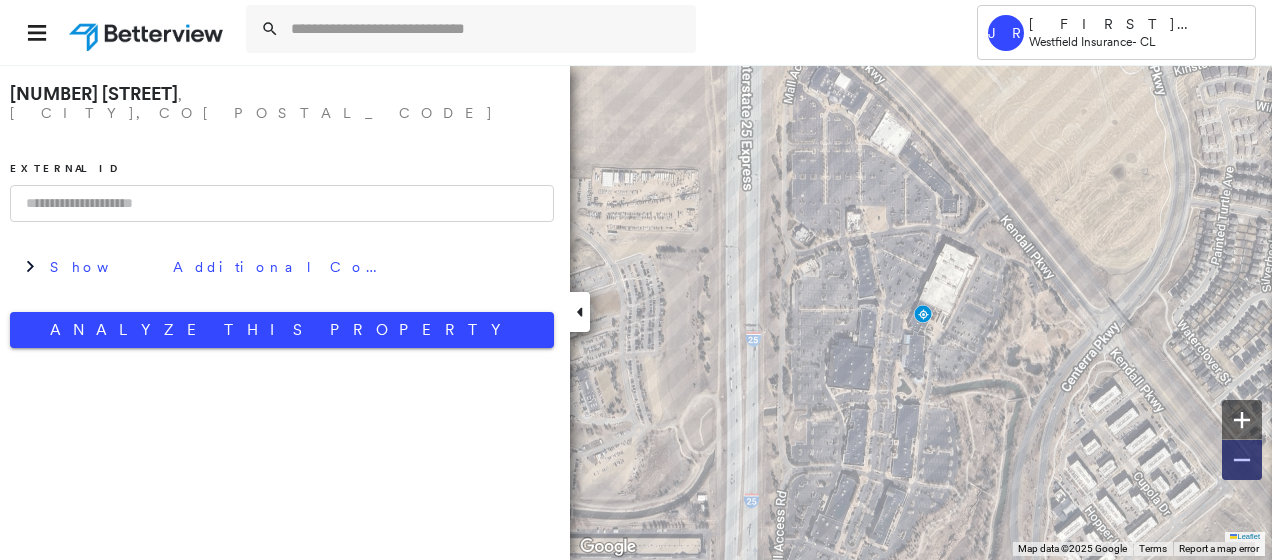 click at bounding box center [1242, 460] 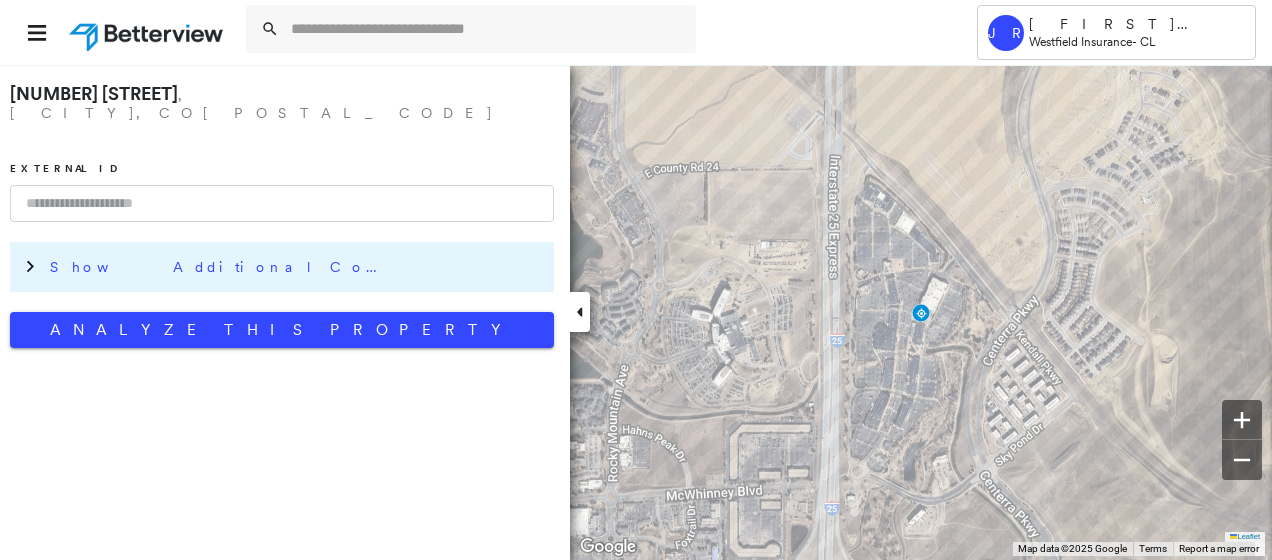 click on "Show Additional Company Data" at bounding box center (220, 267) 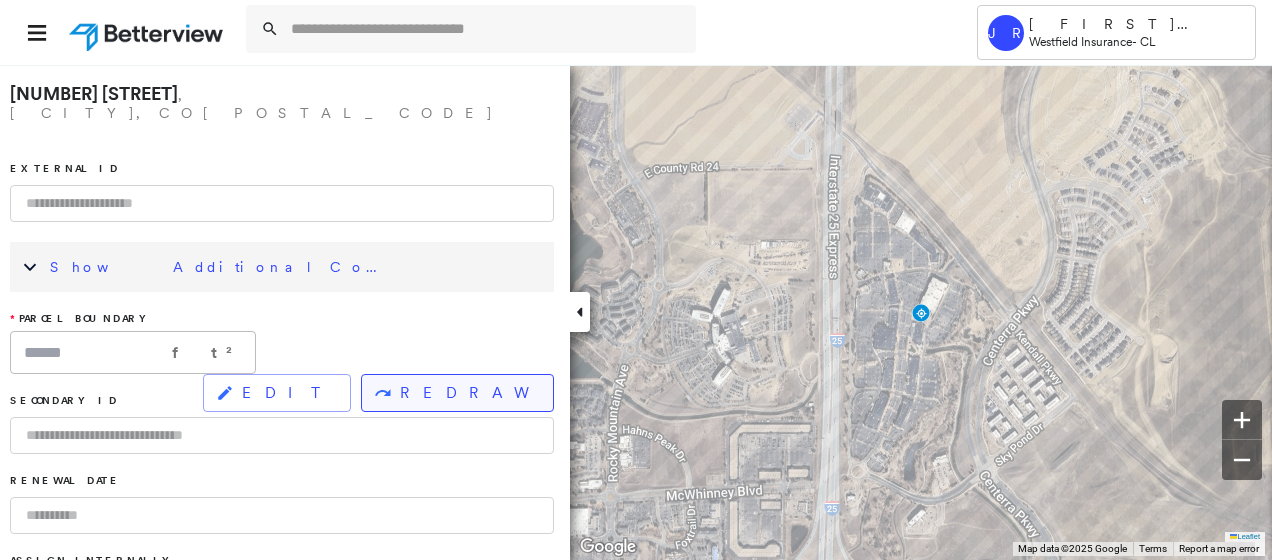 click on "REDRAW" at bounding box center (457, 393) 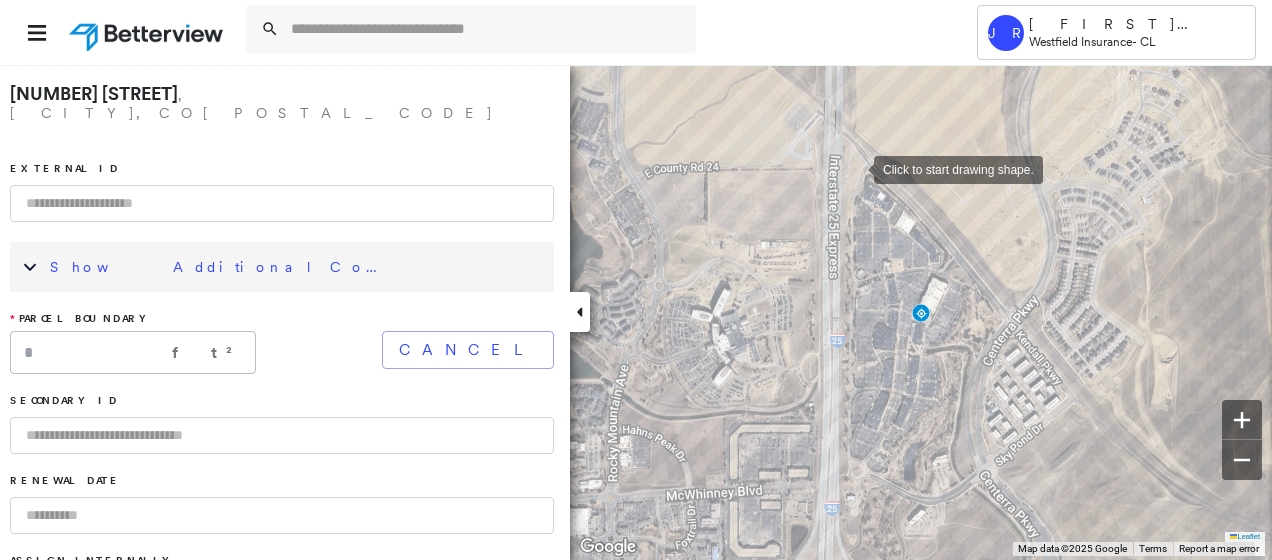 click at bounding box center [854, 168] 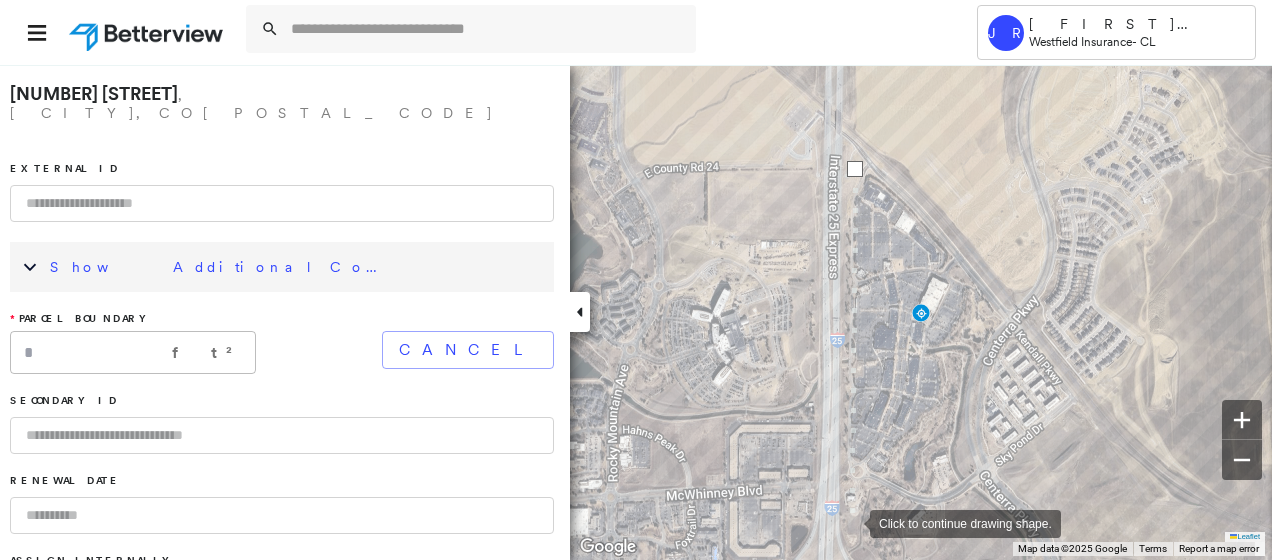 click at bounding box center (850, 522) 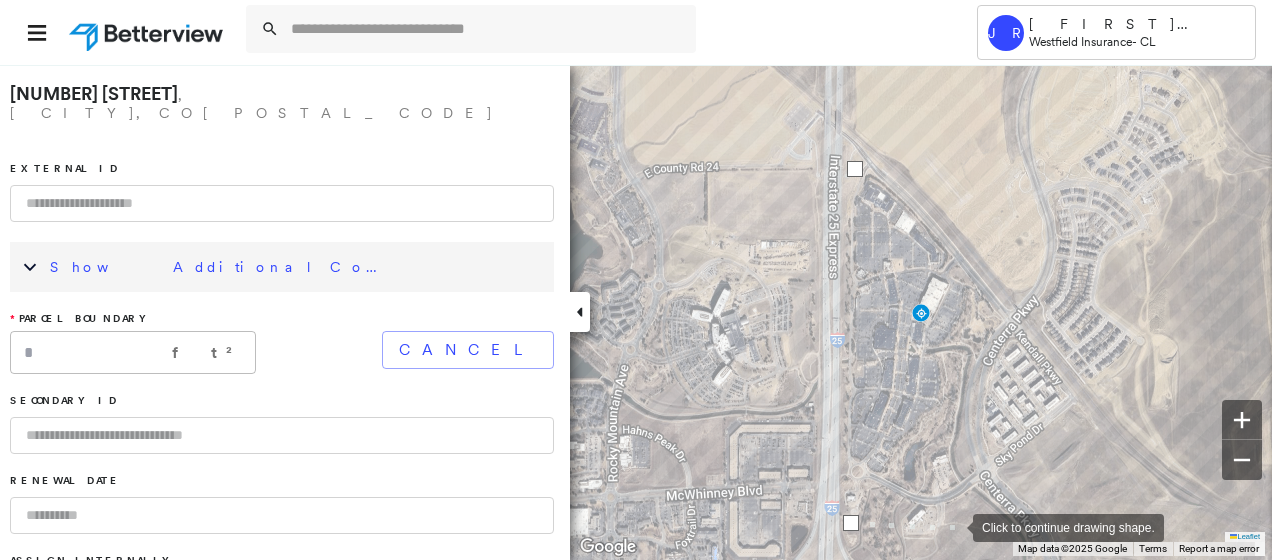 click at bounding box center (953, 526) 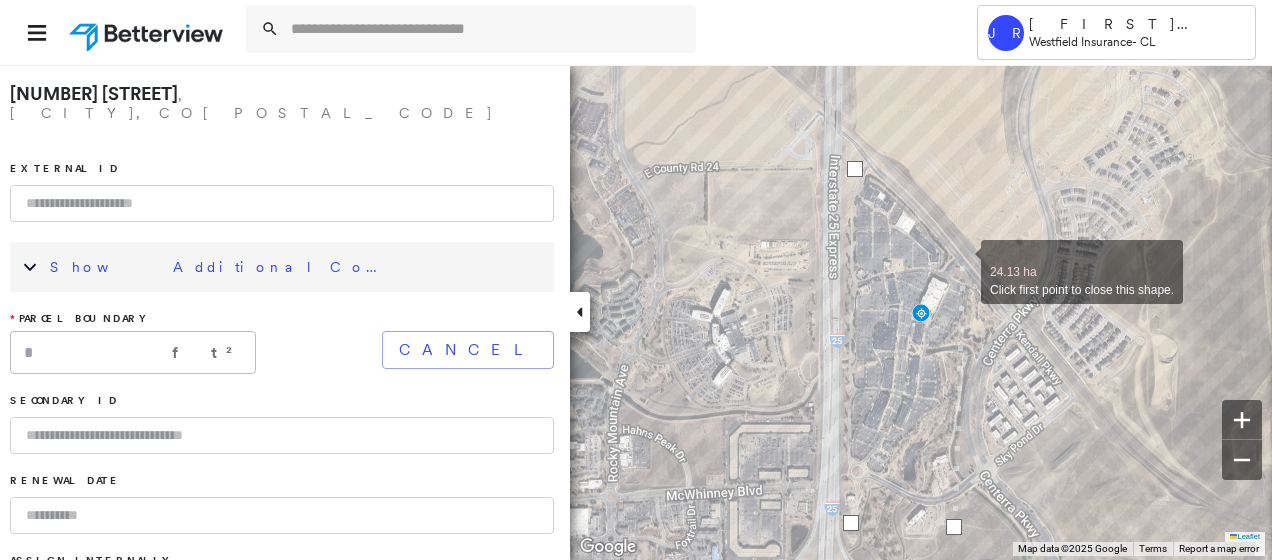 click at bounding box center [961, 261] 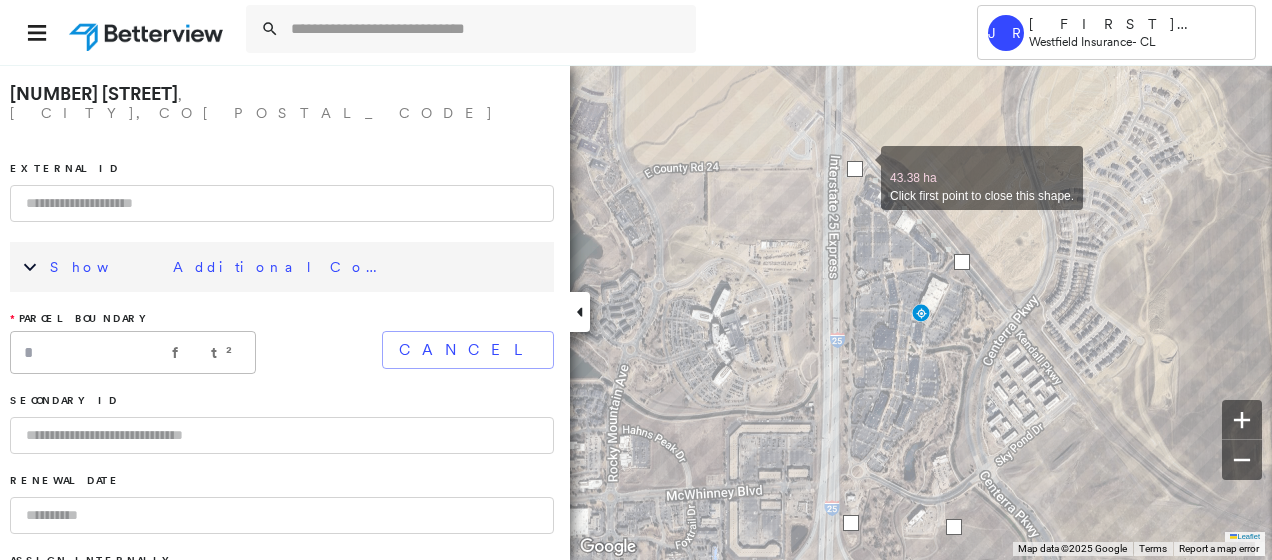 click at bounding box center [855, 169] 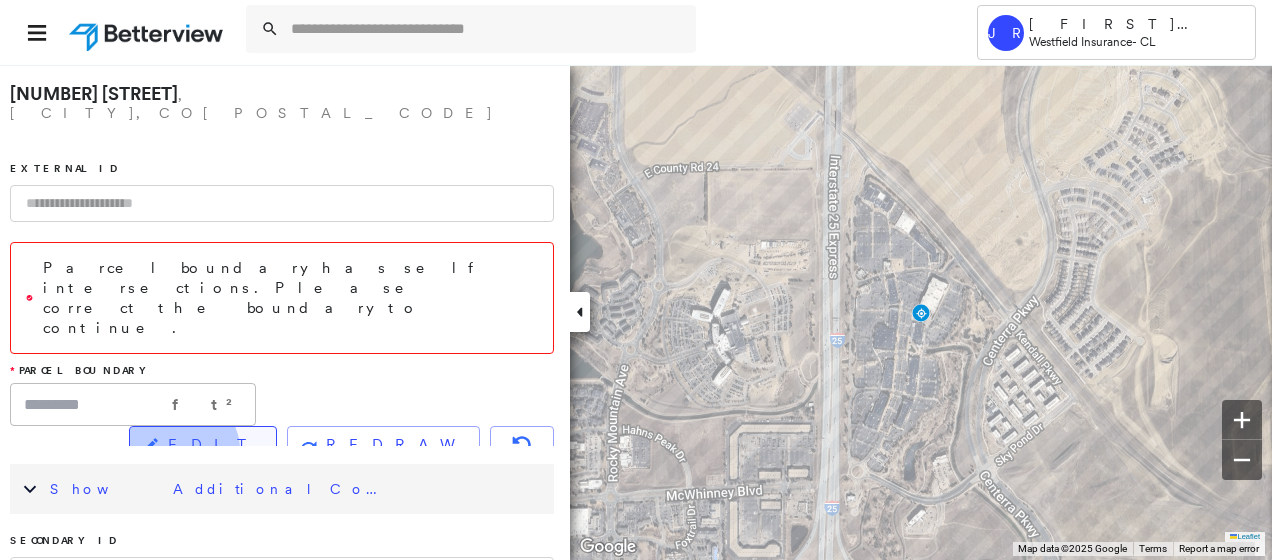 click on "EDIT" at bounding box center [214, 445] 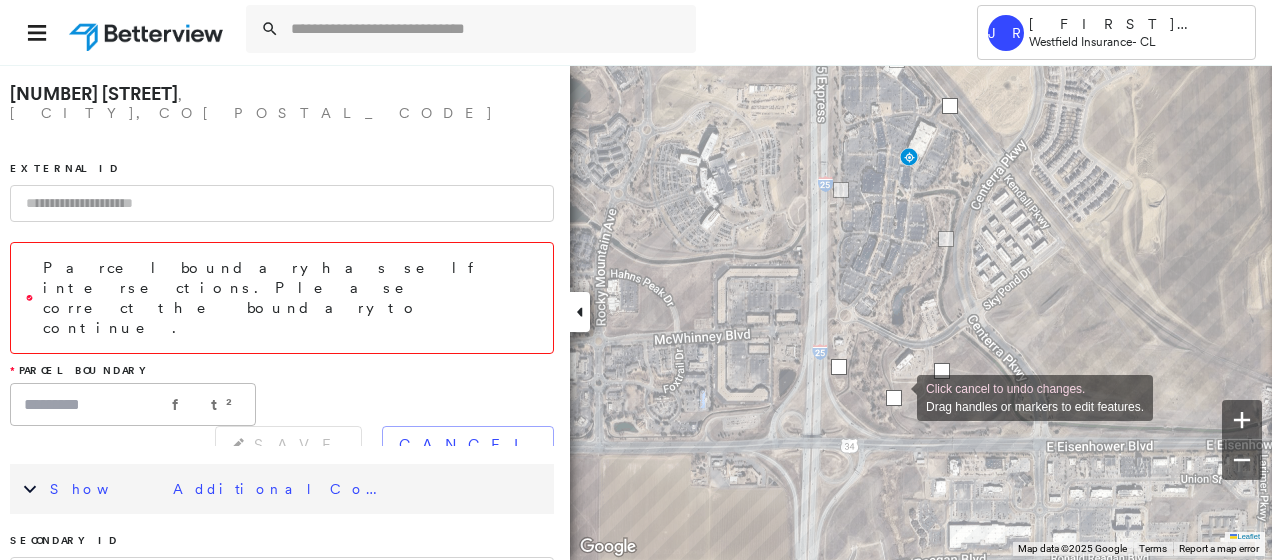drag, startPoint x: 894, startPoint y: 367, endPoint x: 897, endPoint y: 396, distance: 29.15476 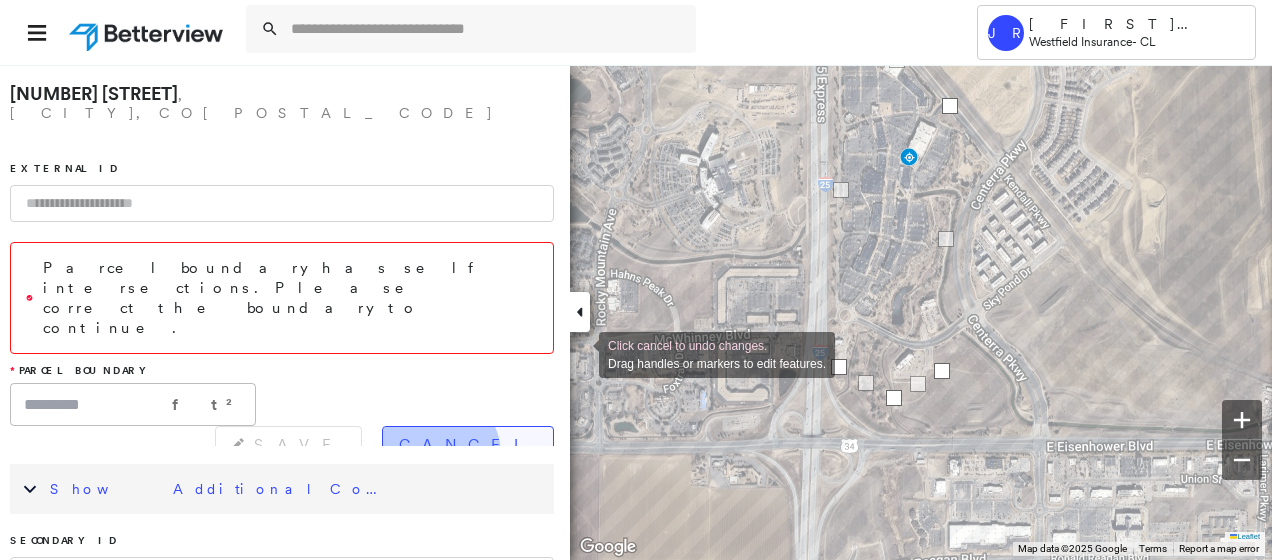 click on "Cancel" at bounding box center [468, 445] 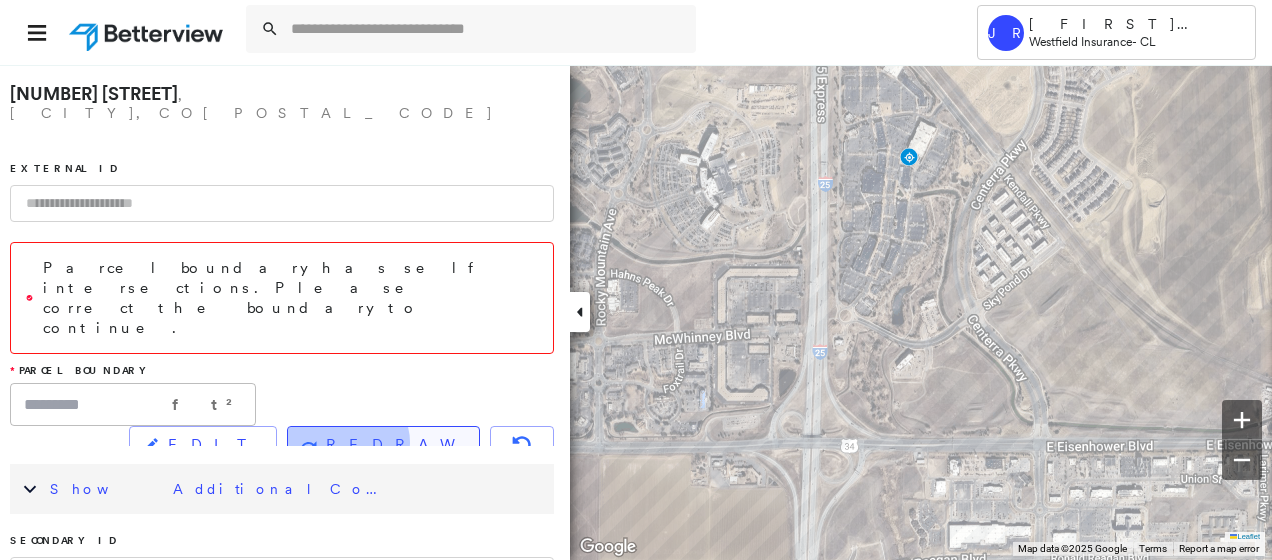 click on "REDRAW" at bounding box center [394, 445] 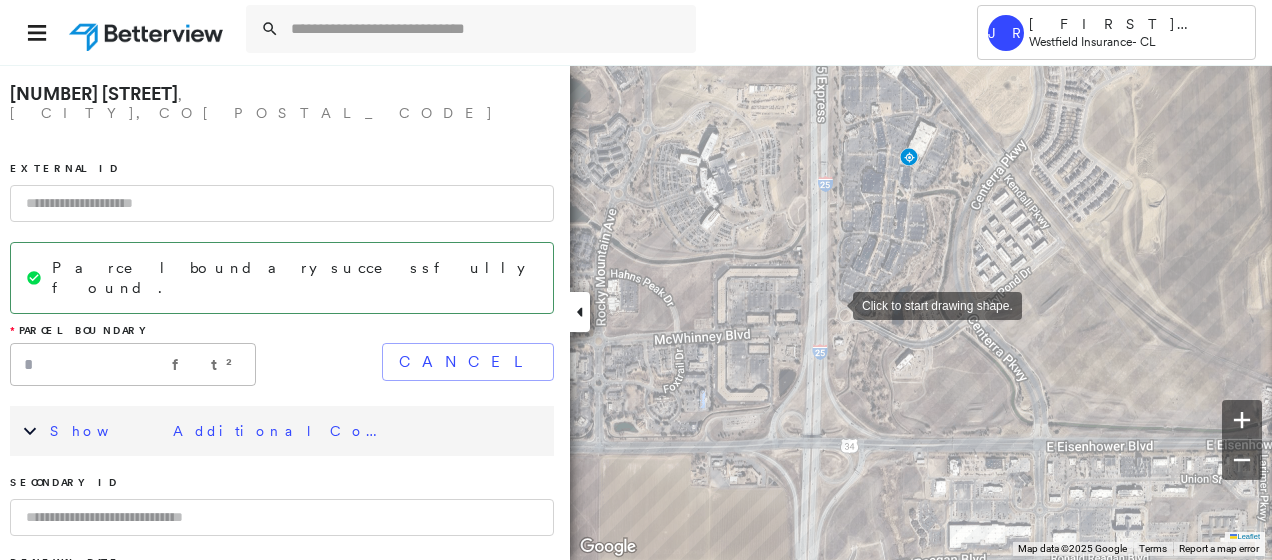 click at bounding box center (833, 304) 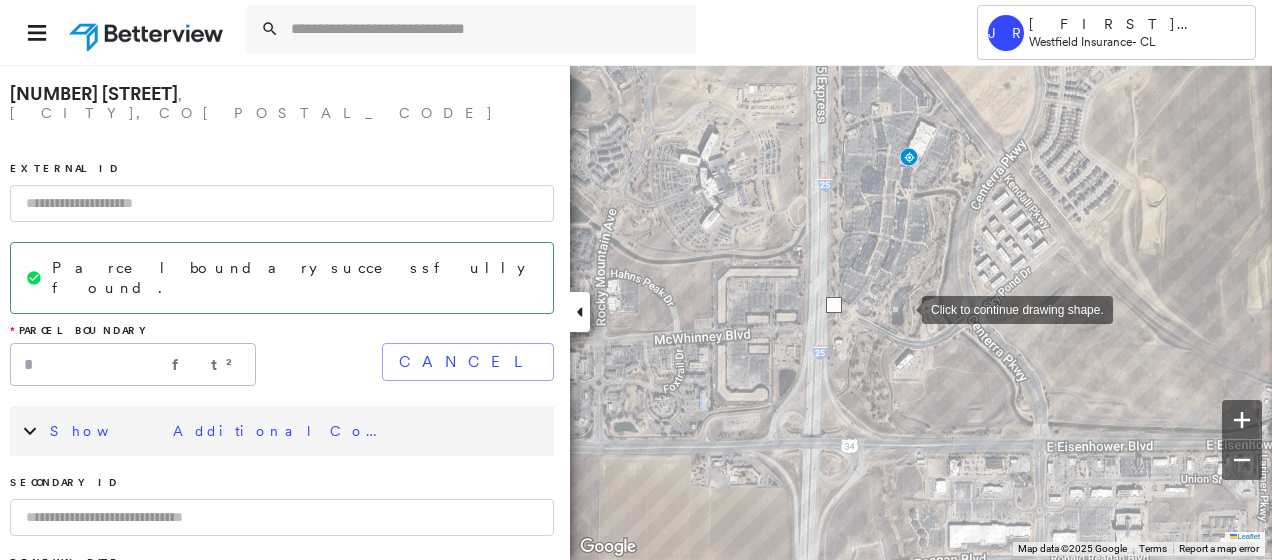 click at bounding box center [902, 308] 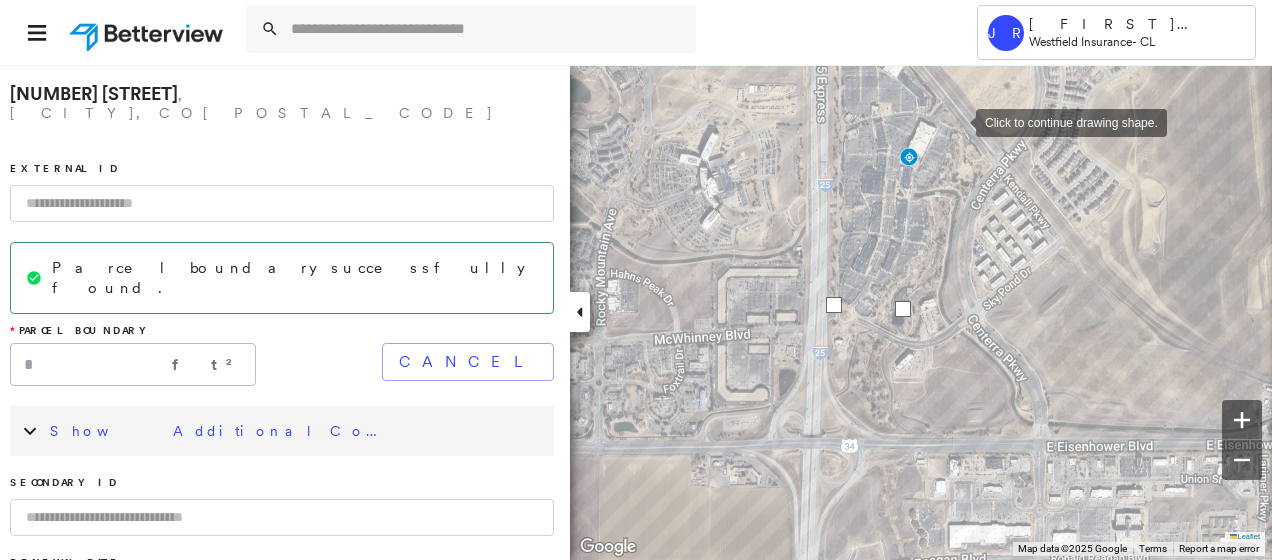 click at bounding box center (956, 121) 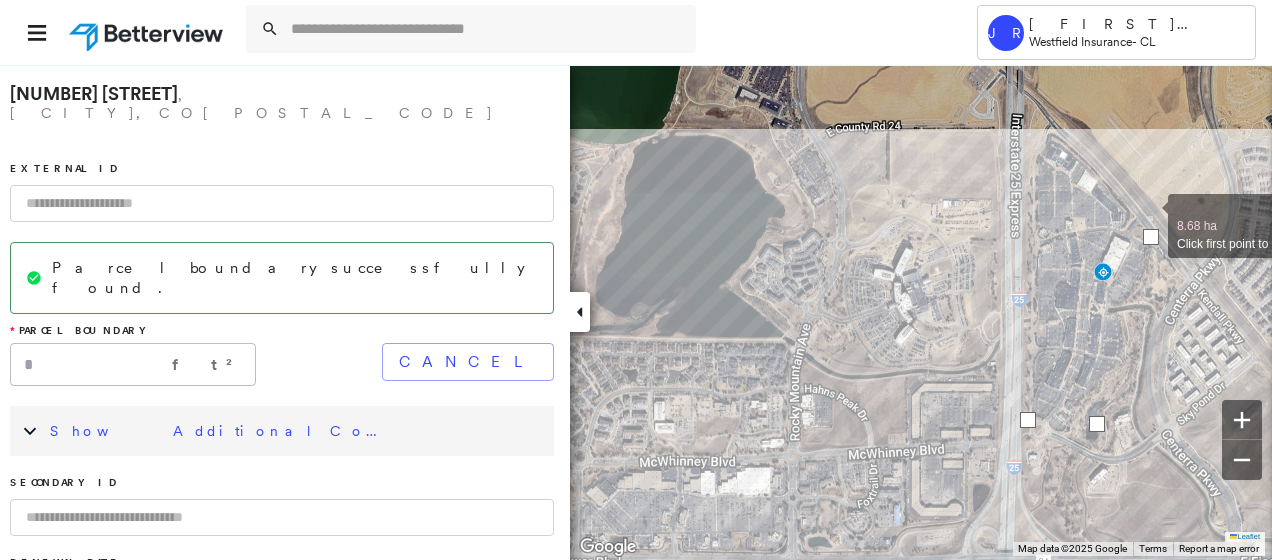 drag, startPoint x: 954, startPoint y: 100, endPoint x: 1148, endPoint y: 215, distance: 225.52383 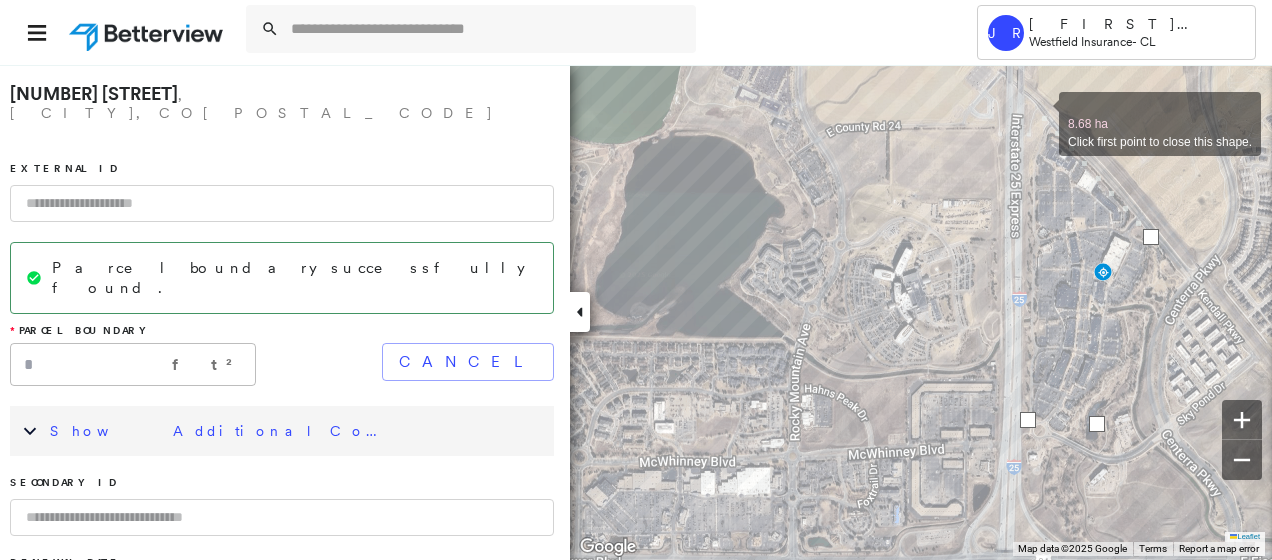 click at bounding box center [1039, 113] 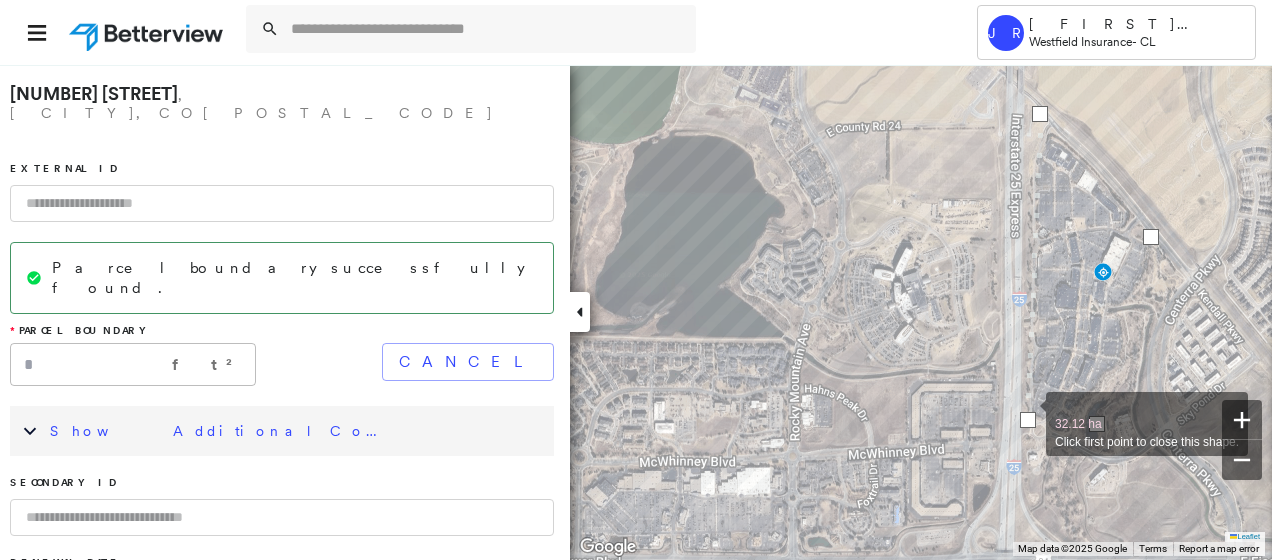 click at bounding box center (1028, 420) 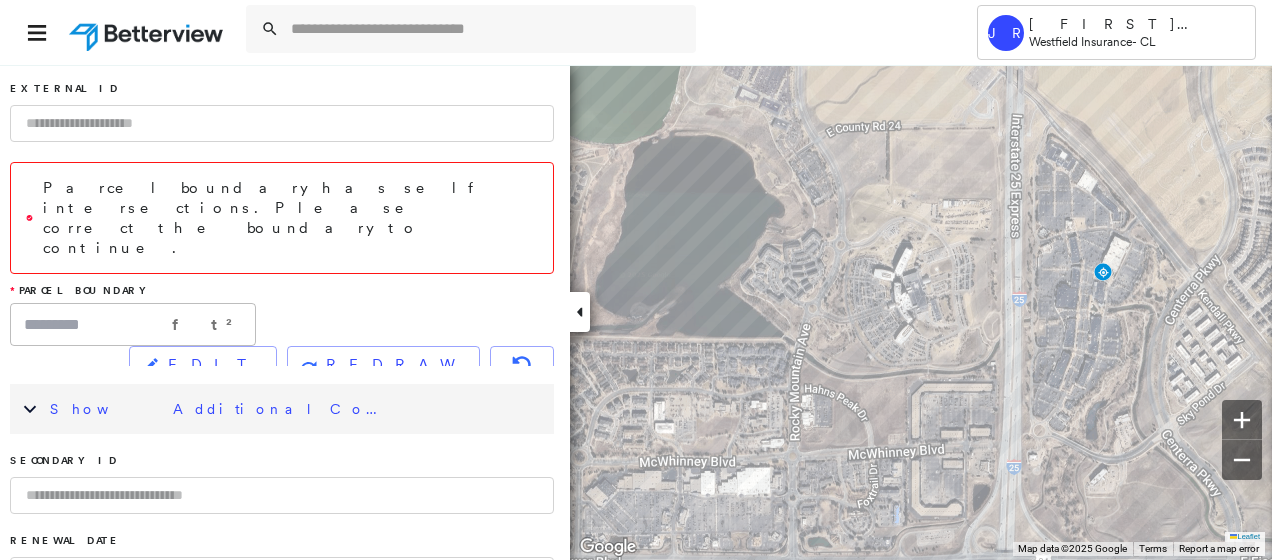 scroll, scrollTop: 0, scrollLeft: 0, axis: both 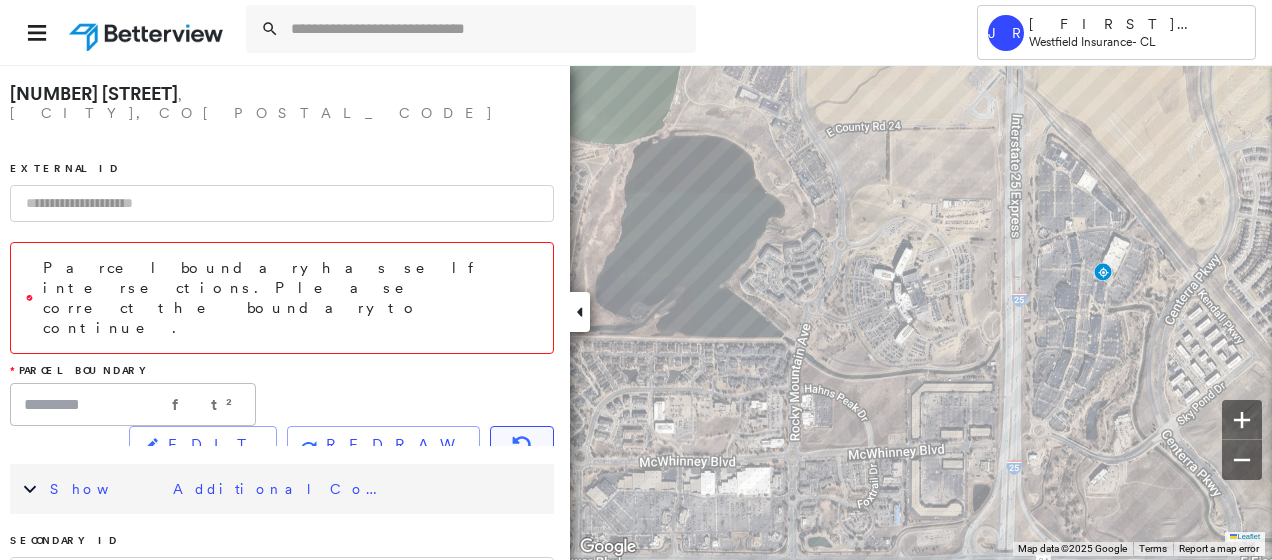 click at bounding box center (522, 445) 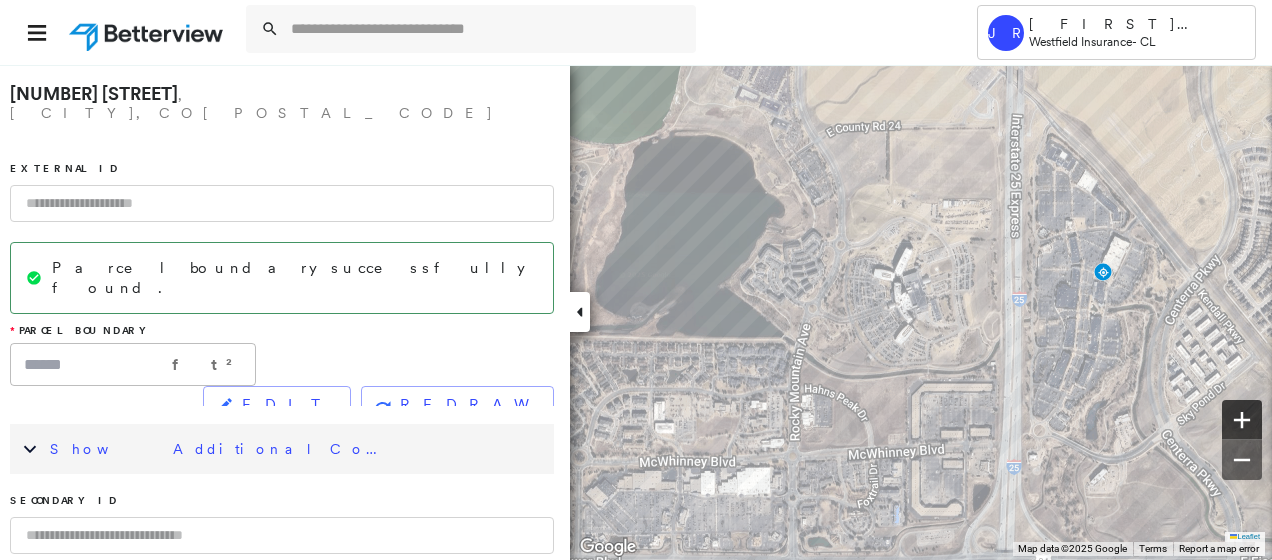 click at bounding box center (1242, 420) 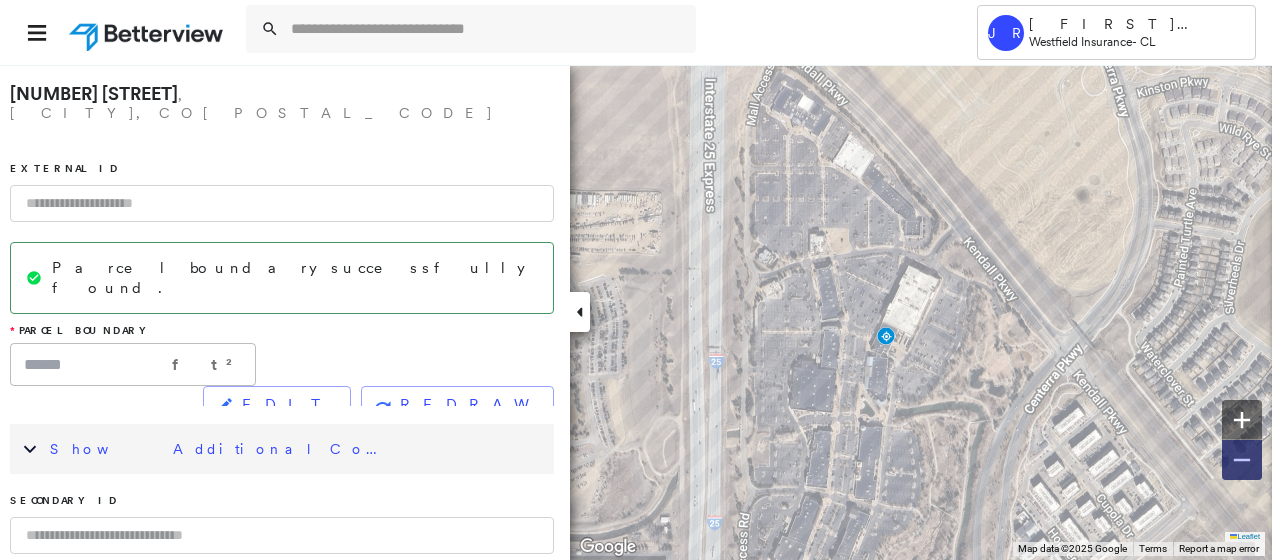 click 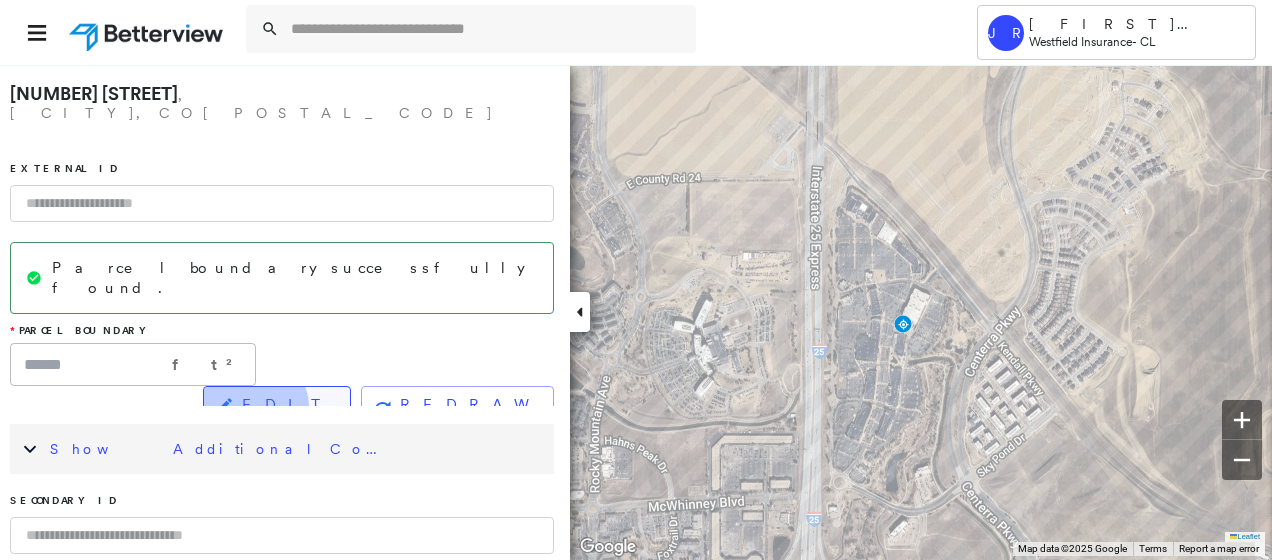 click on "EDIT" at bounding box center (288, 405) 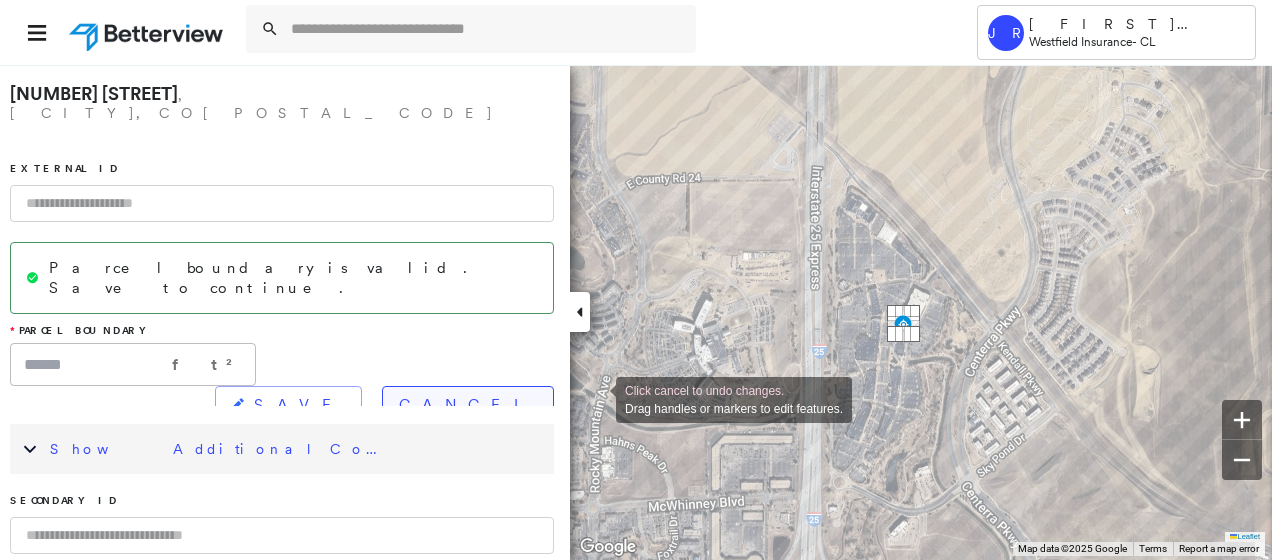 click on "Cancel" at bounding box center (468, 405) 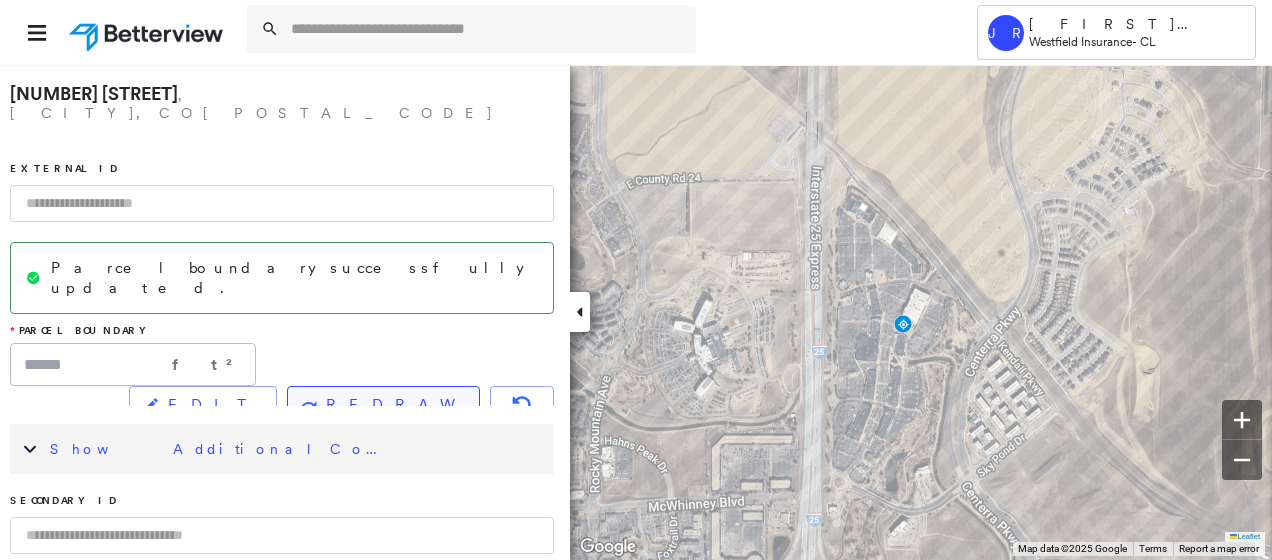 click on "REDRAW" at bounding box center (394, 405) 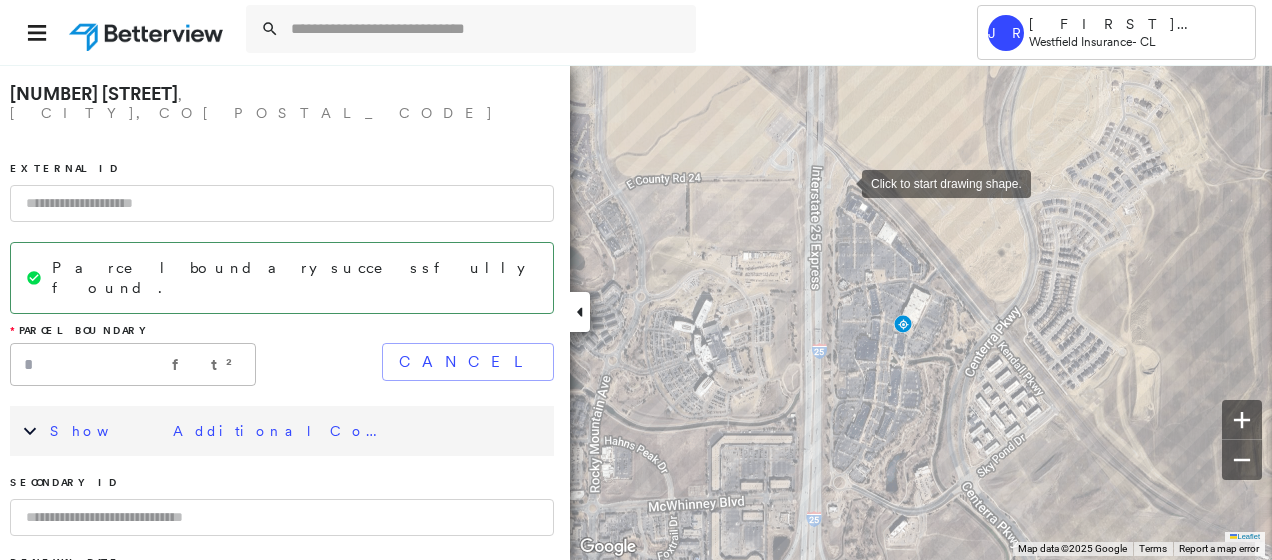 click at bounding box center [842, 182] 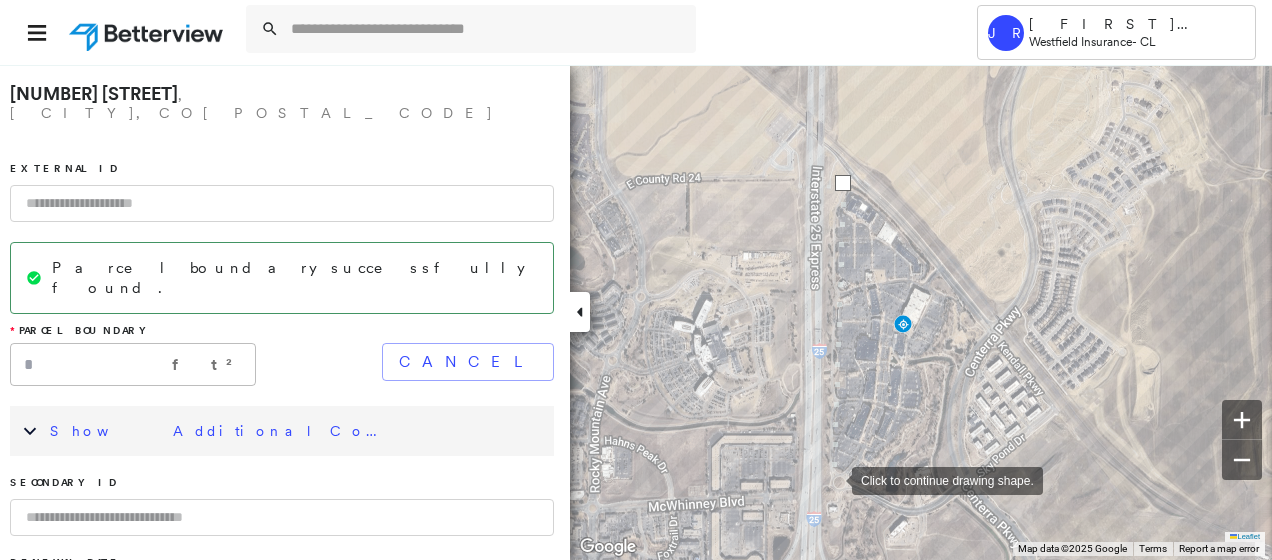 click at bounding box center (832, 479) 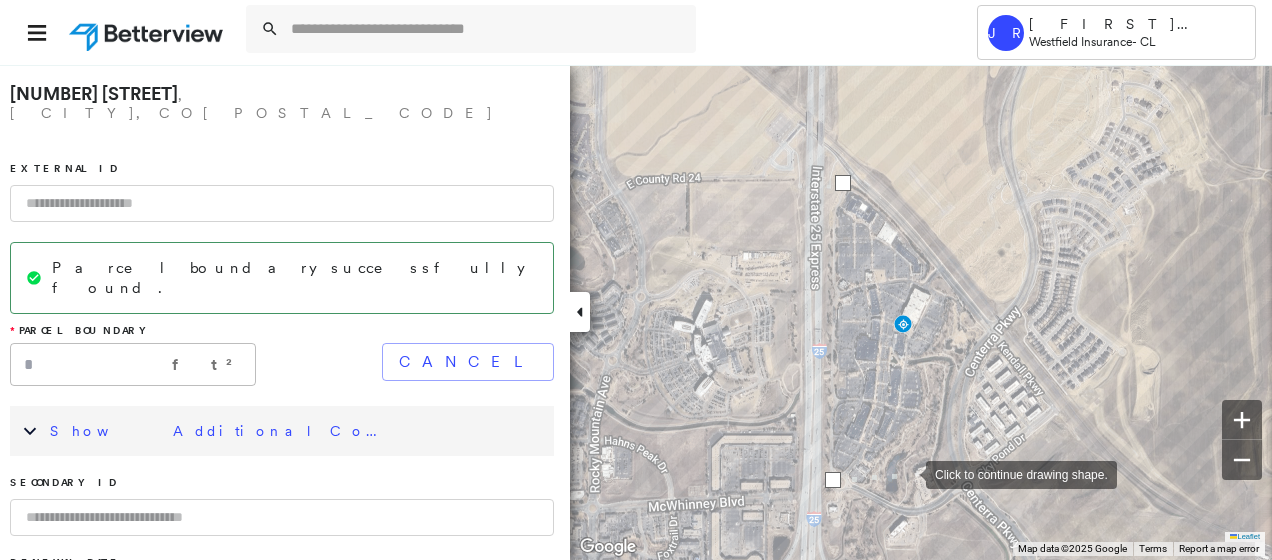 click at bounding box center [906, 473] 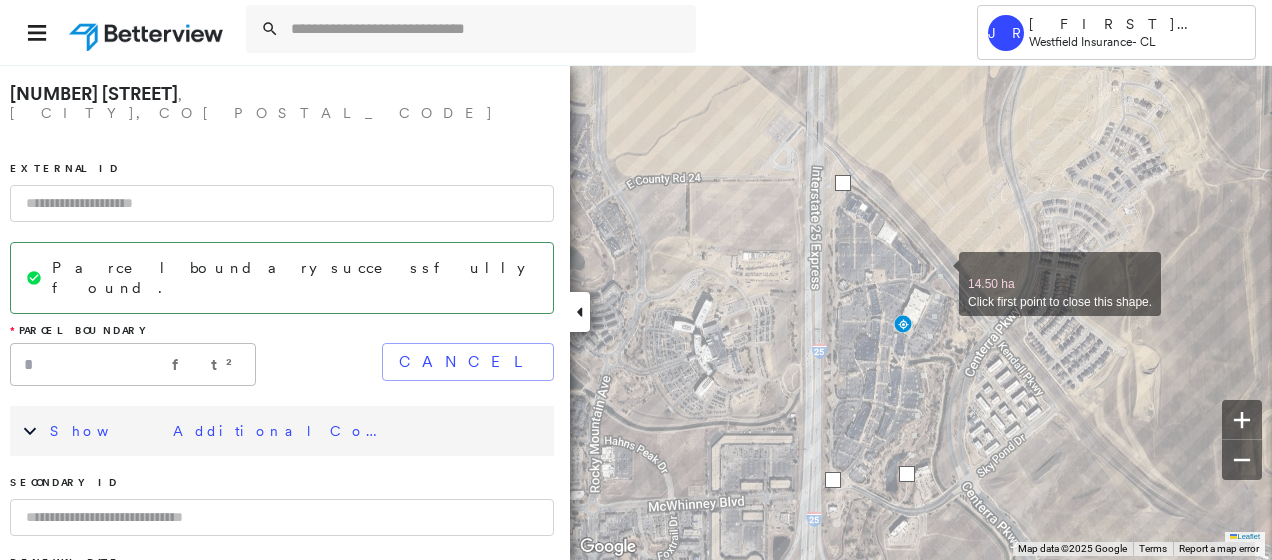 click at bounding box center [939, 273] 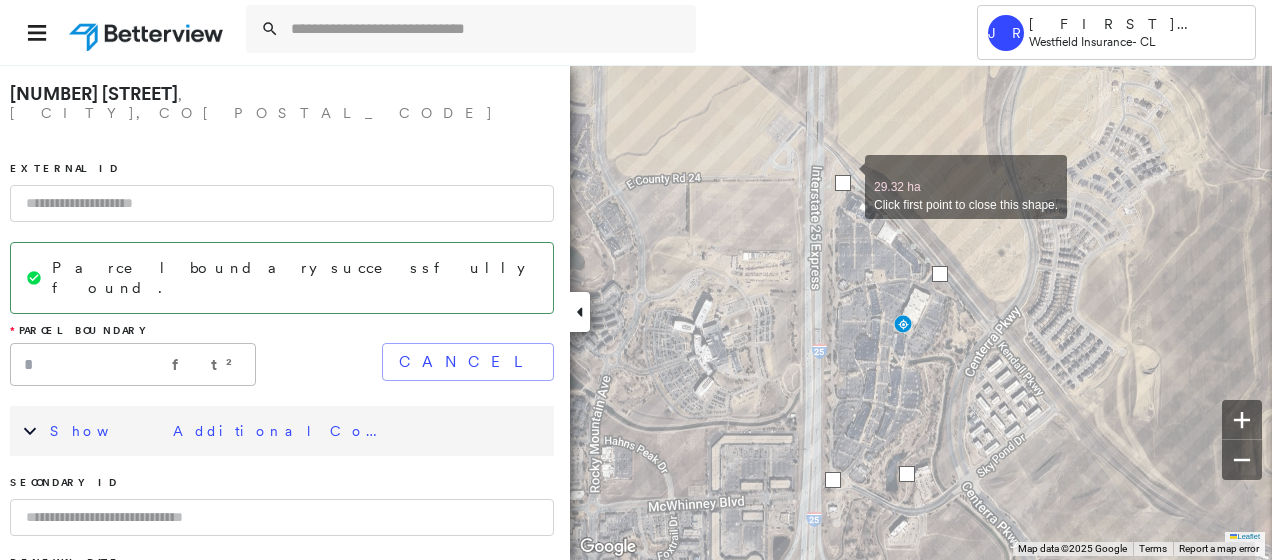 click at bounding box center [843, 183] 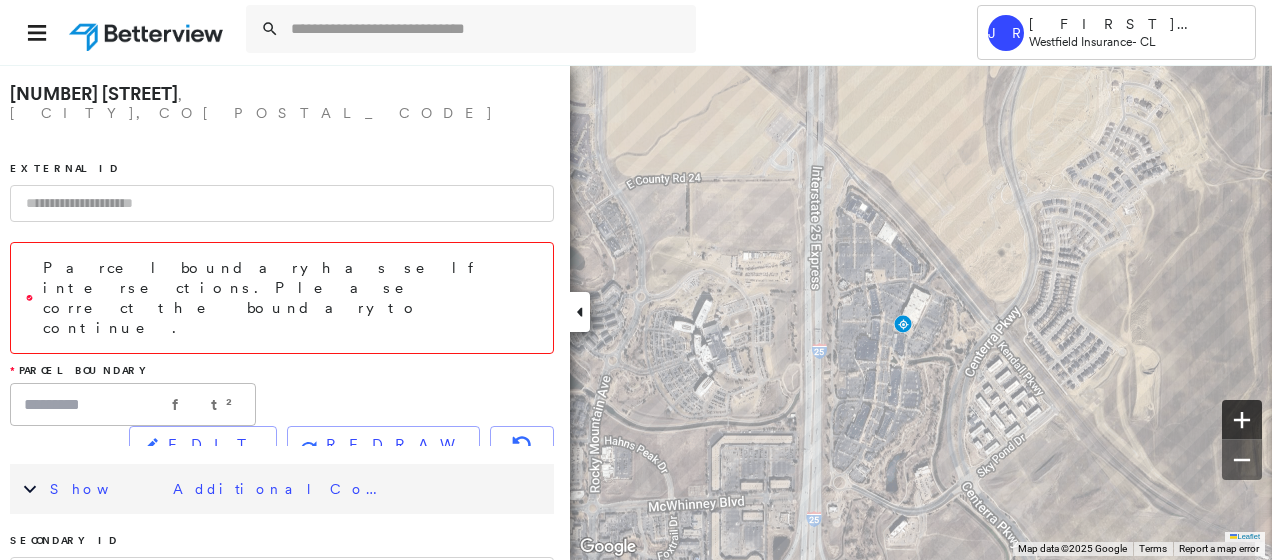 click 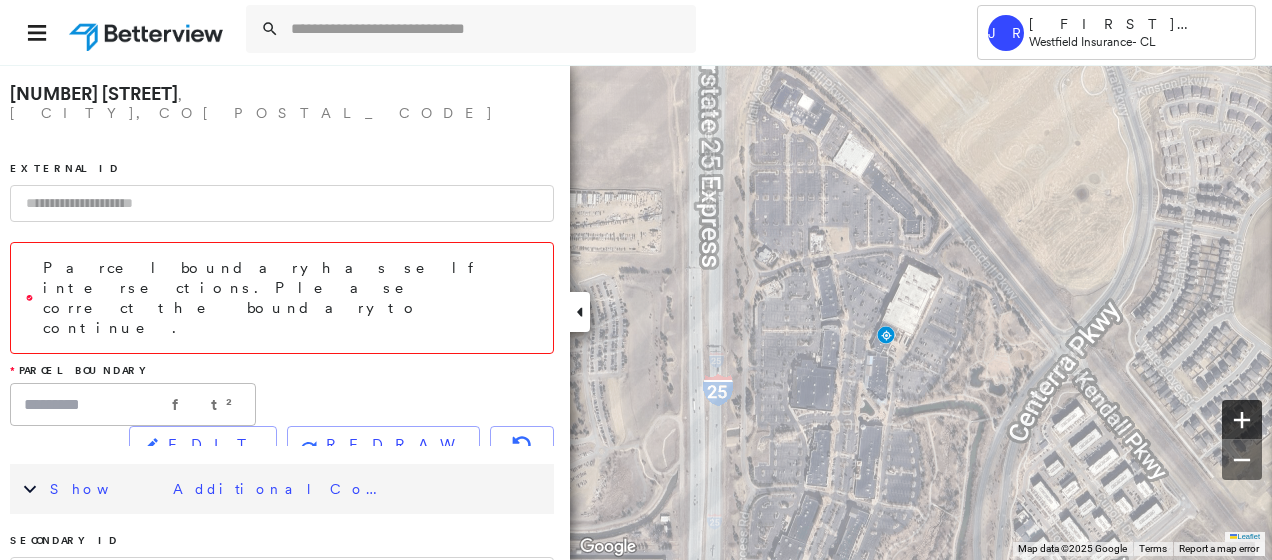 click 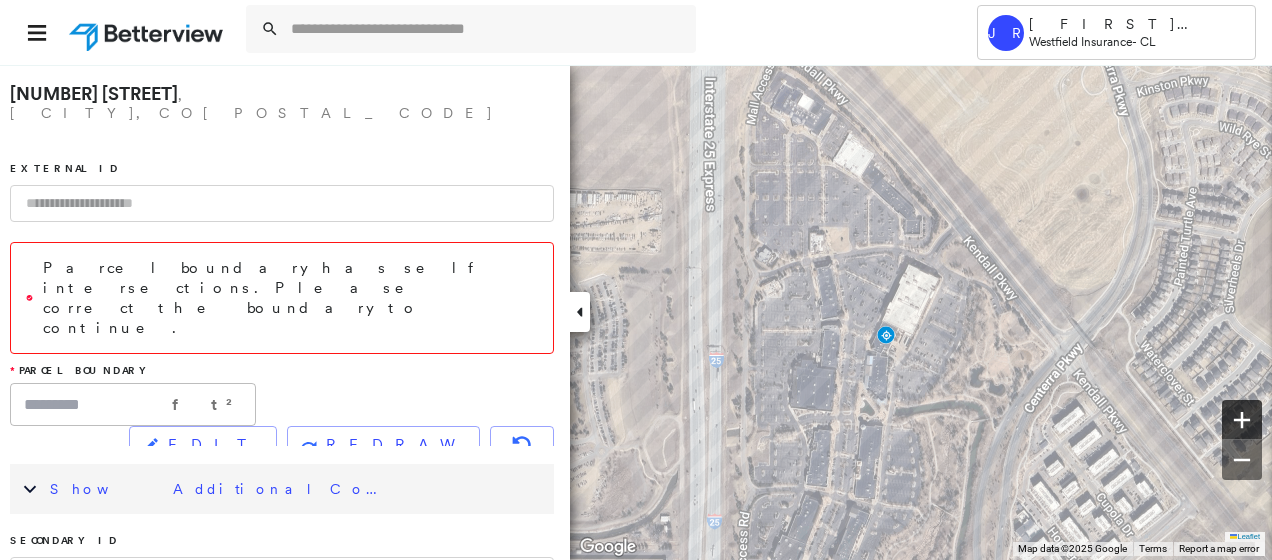 click 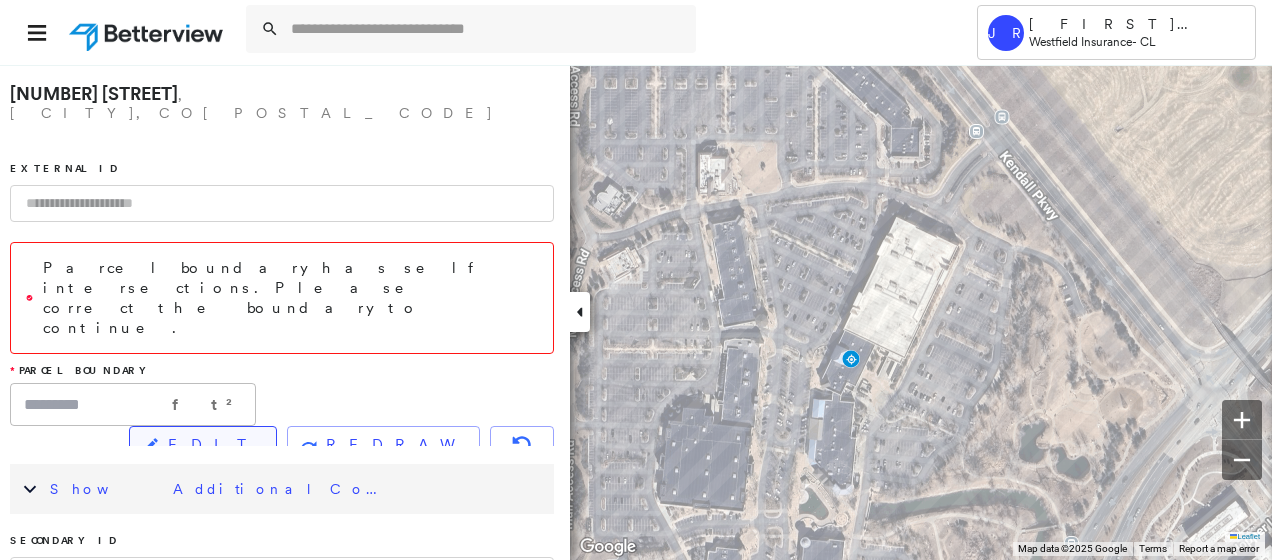 click on "EDIT" at bounding box center [214, 445] 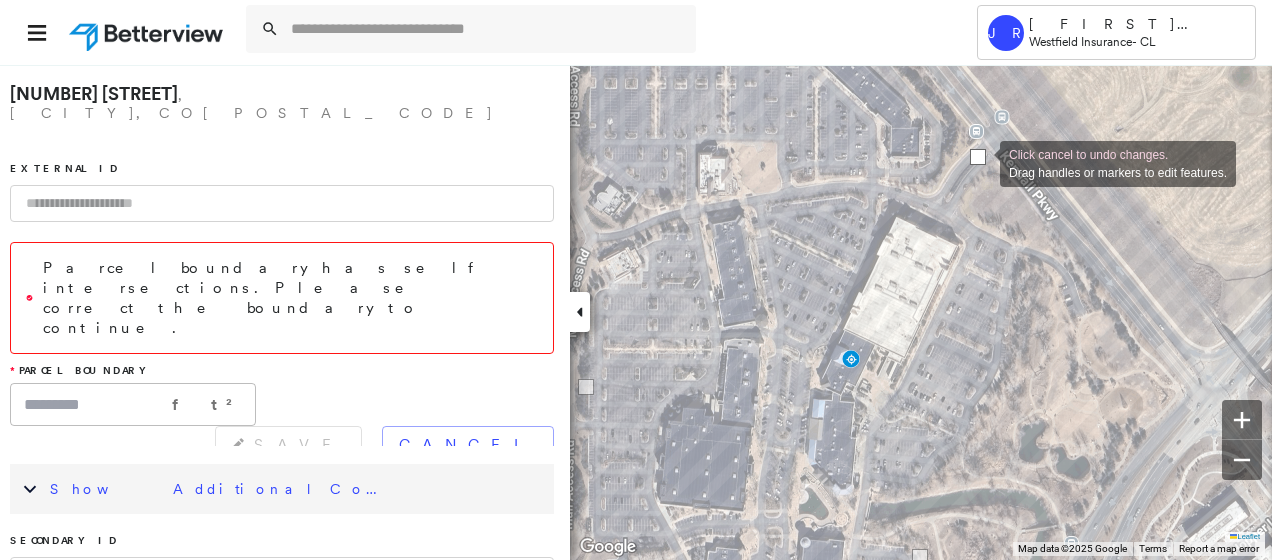 drag, startPoint x: 996, startPoint y: 162, endPoint x: 980, endPoint y: 162, distance: 16 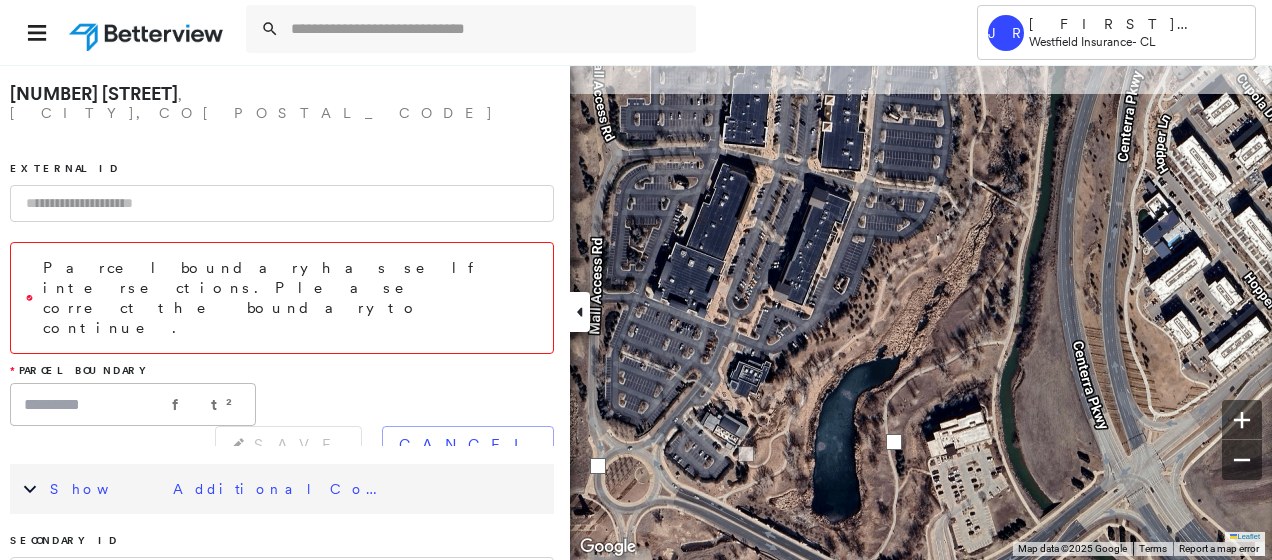 click on "Tower JR [LAST] [LAST] Westfield Insurance  -   CL [NUMBER]  [STREET], [CITY],  [STATE]  [POSTAL_CODE] External ID   Parcel boundary has self intersections. Please correct the boundary to continue. * Parcel Boundary ********* ft² ​ SAVE Cancel Show Additional Company Data Secondary ID   Renewal Date   Assign Internally   Structure Type Select a structure type... * Total Square Footage   Latitude & Longitude   Policy Info: Claim #   Policy #   As of Date   Insured Name   Date of Loss     Loss Value   $ ​ Agent Code   Agent Name   Renewal Date     Premium Value   $ ​ Program Code   Cause of loss   Analyze This Property Click cancel to undo changes. Drag handles or markers to edit features.  Leaflet Keyboard shortcuts Map Data Map data ©2025 Google Map data ©2025 Google 50 m  Click to toggle between metric and imperial units Terms Report a map error To navigate, press the arrow keys. Keyboard shortcuts Map Data Map data ©2025 Google Imagery ©2025 Airbus, Maxar Technologies 50 m  Terms Report a map error" at bounding box center (636, 280) 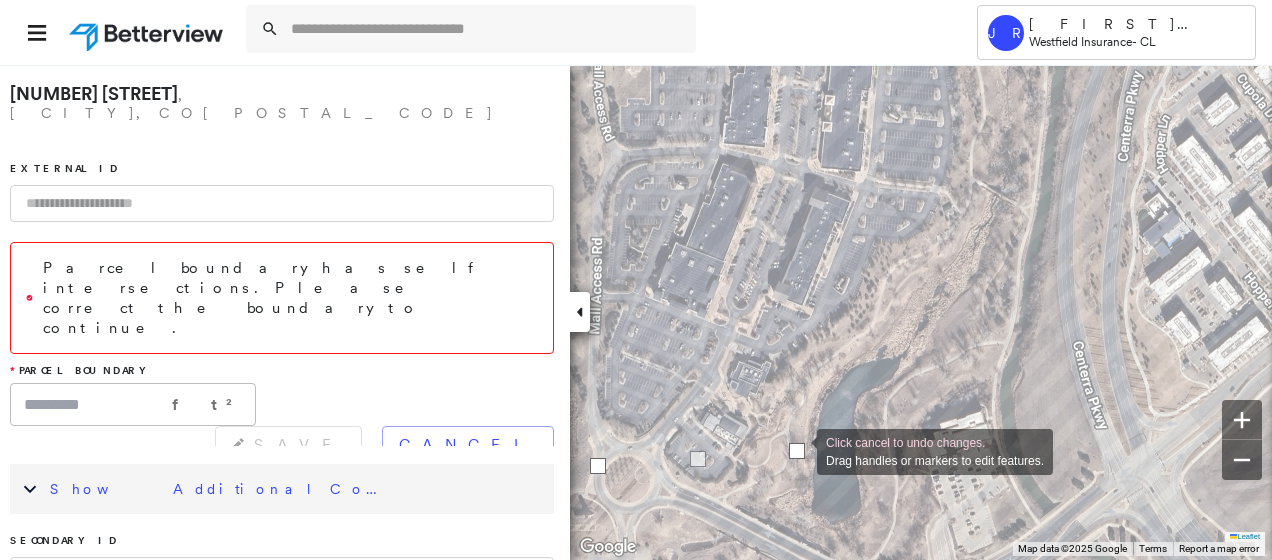 drag, startPoint x: 894, startPoint y: 441, endPoint x: 798, endPoint y: 450, distance: 96.42095 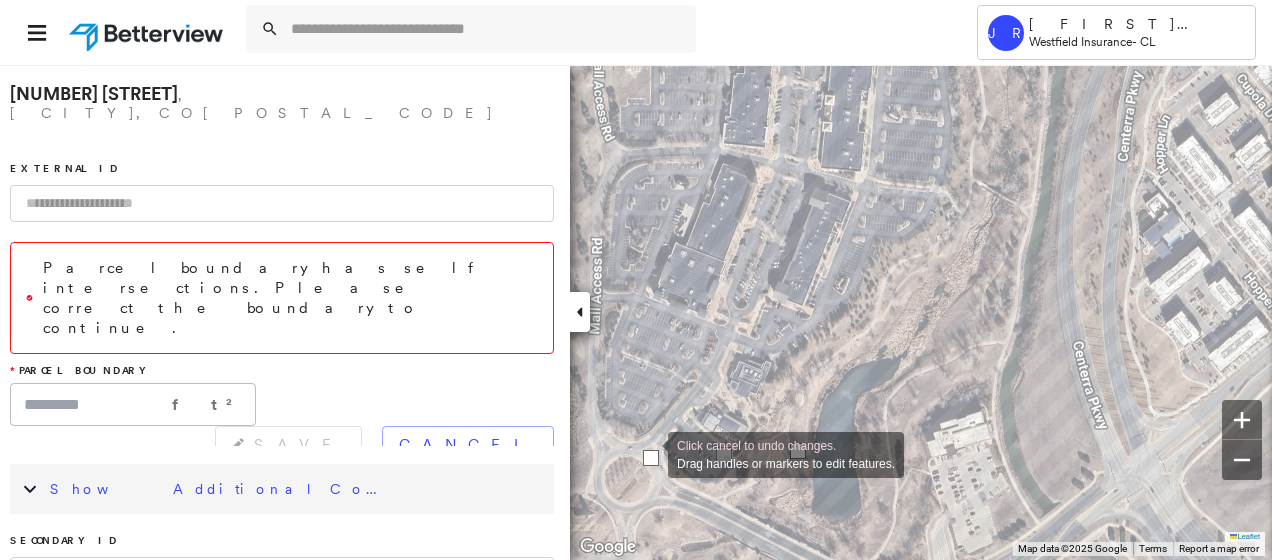 drag, startPoint x: 595, startPoint y: 461, endPoint x: 648, endPoint y: 453, distance: 53.600372 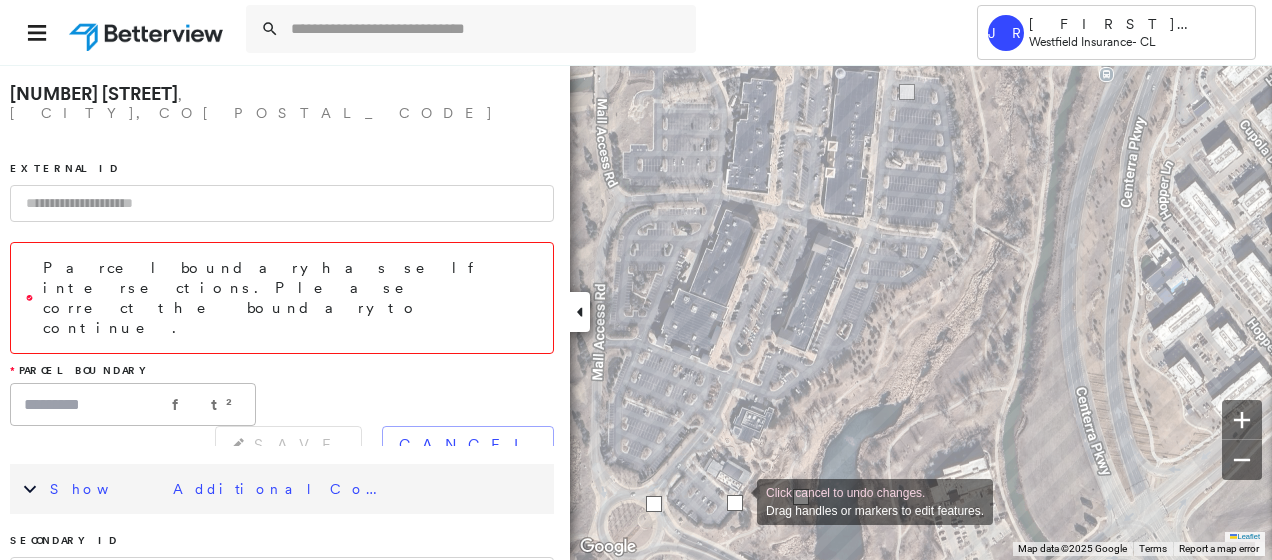 click at bounding box center [735, 503] 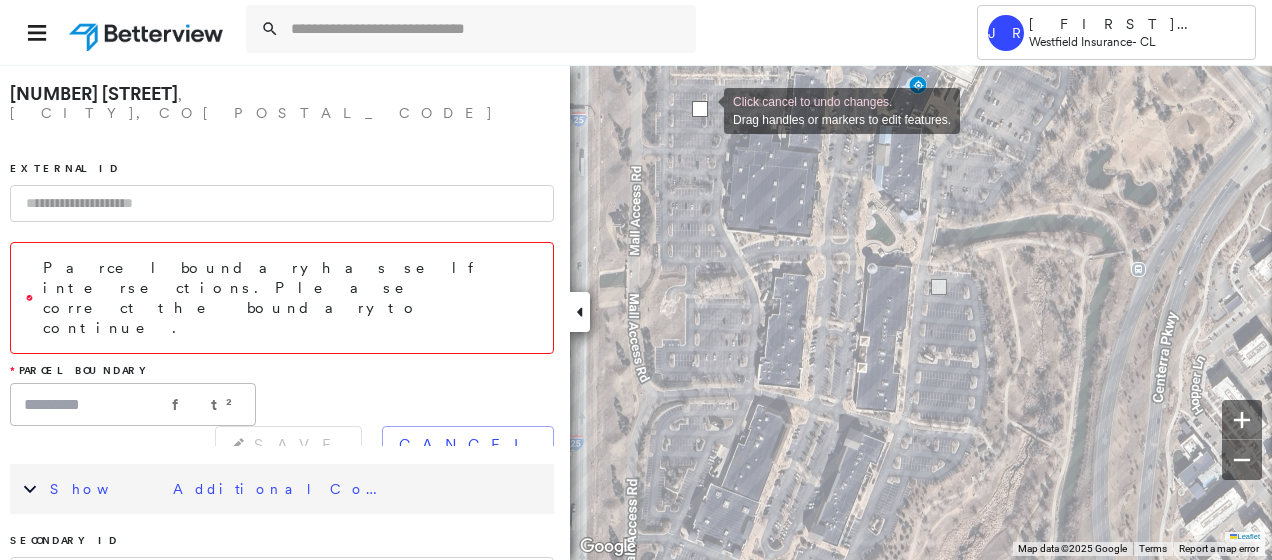 drag, startPoint x: 684, startPoint y: 109, endPoint x: 704, endPoint y: 109, distance: 20 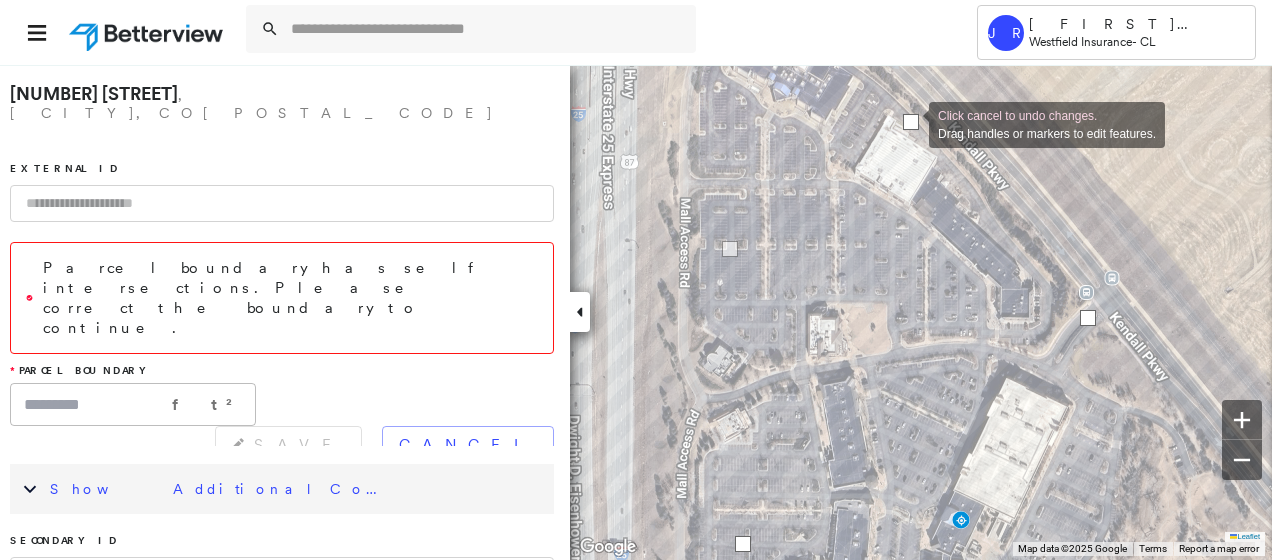 drag, startPoint x: 900, startPoint y: 137, endPoint x: 909, endPoint y: 123, distance: 16.643316 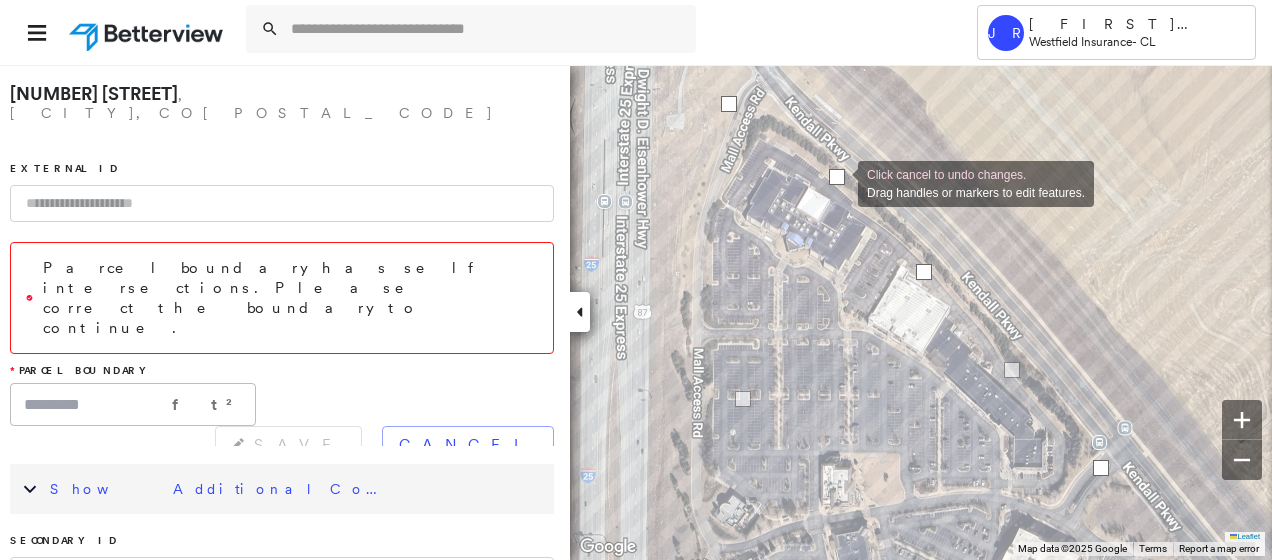 drag, startPoint x: 828, startPoint y: 193, endPoint x: 838, endPoint y: 182, distance: 14.866069 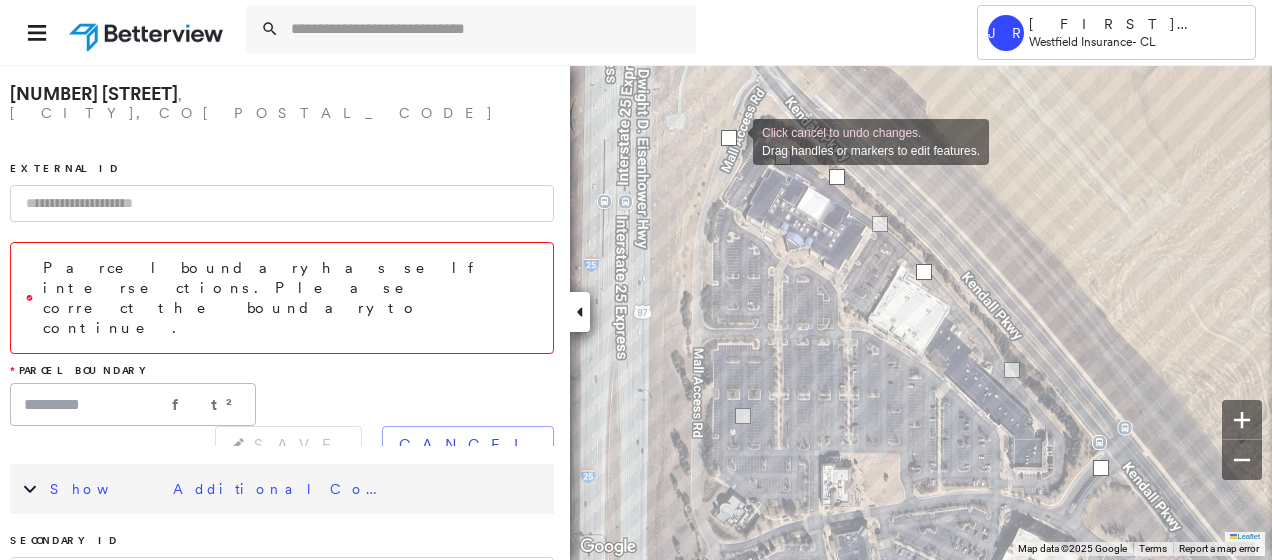 drag, startPoint x: 733, startPoint y: 106, endPoint x: 733, endPoint y: 140, distance: 34 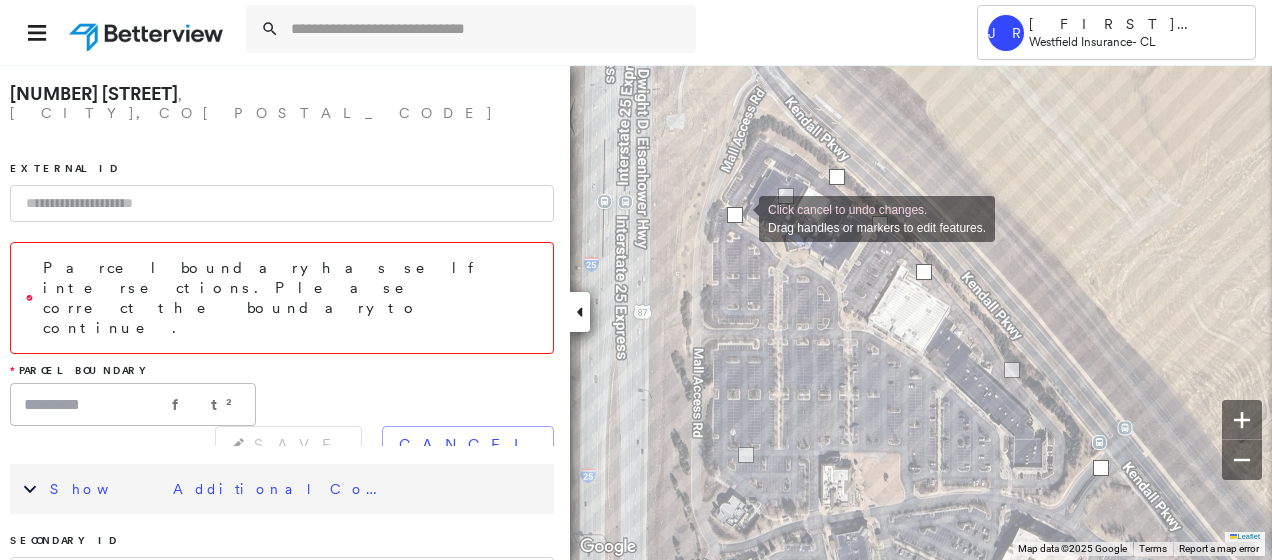 drag, startPoint x: 733, startPoint y: 140, endPoint x: 739, endPoint y: 217, distance: 77.23341 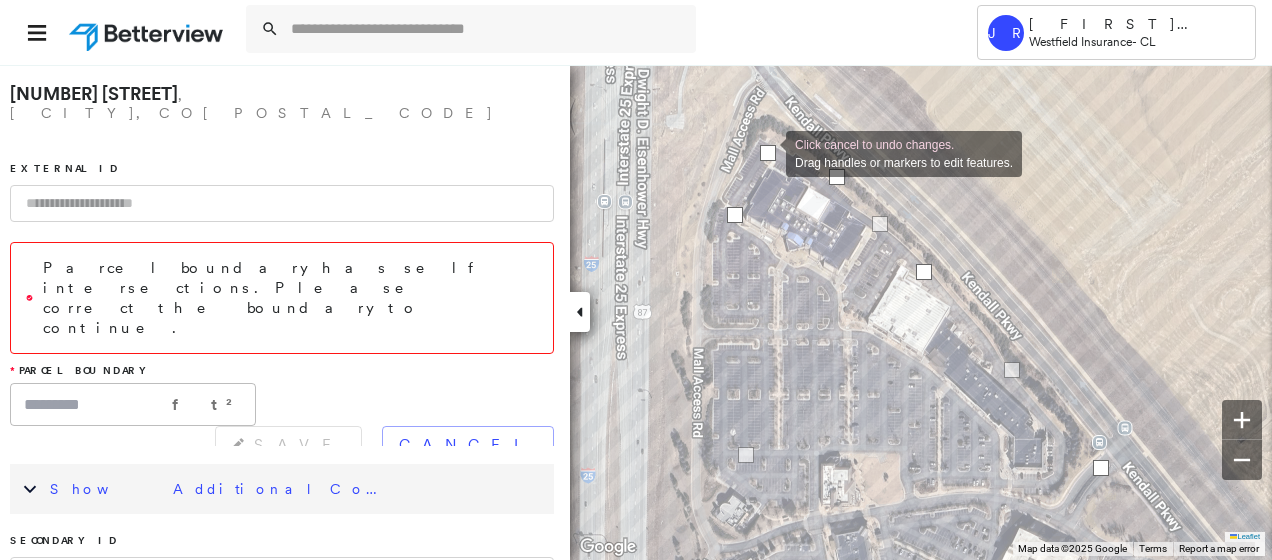 drag, startPoint x: 784, startPoint y: 195, endPoint x: 766, endPoint y: 152, distance: 46.615448 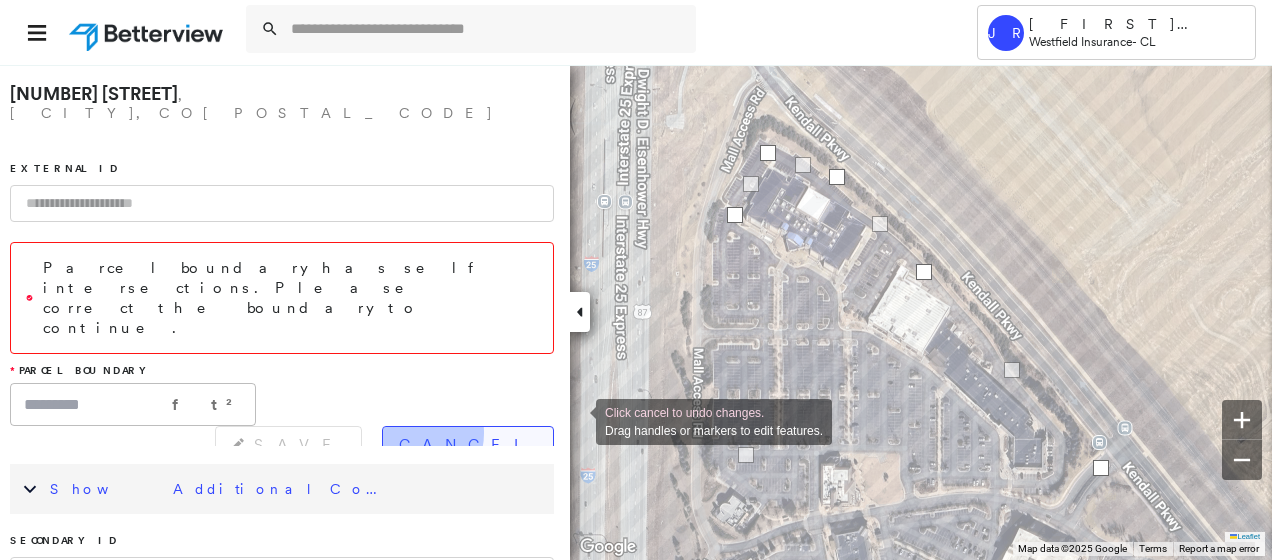 click on "Cancel" at bounding box center (468, 445) 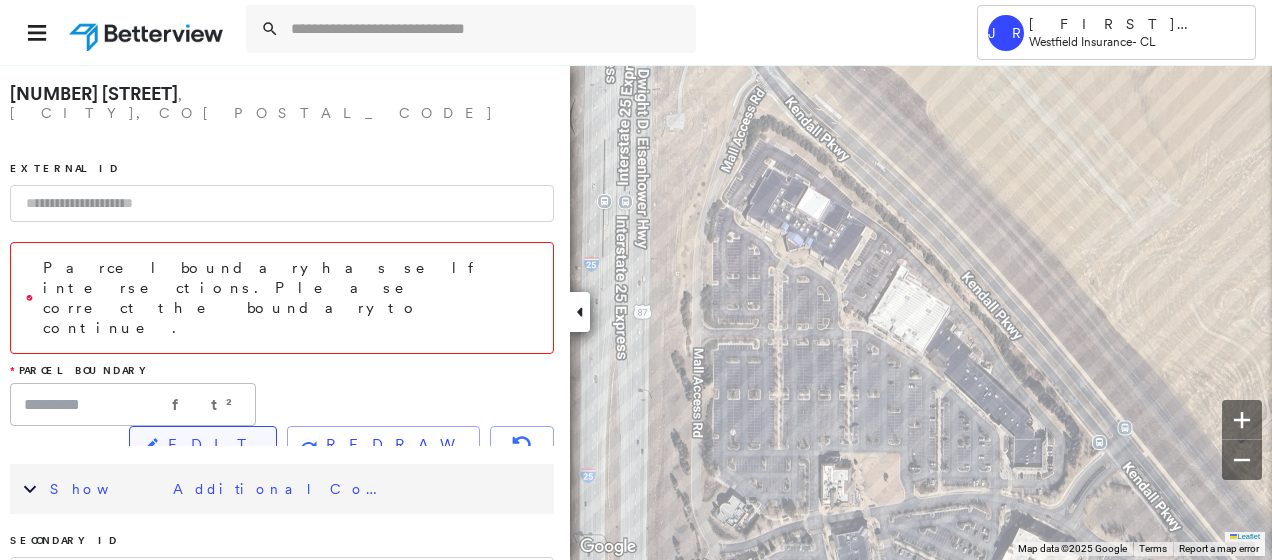 click on "EDIT" at bounding box center [214, 445] 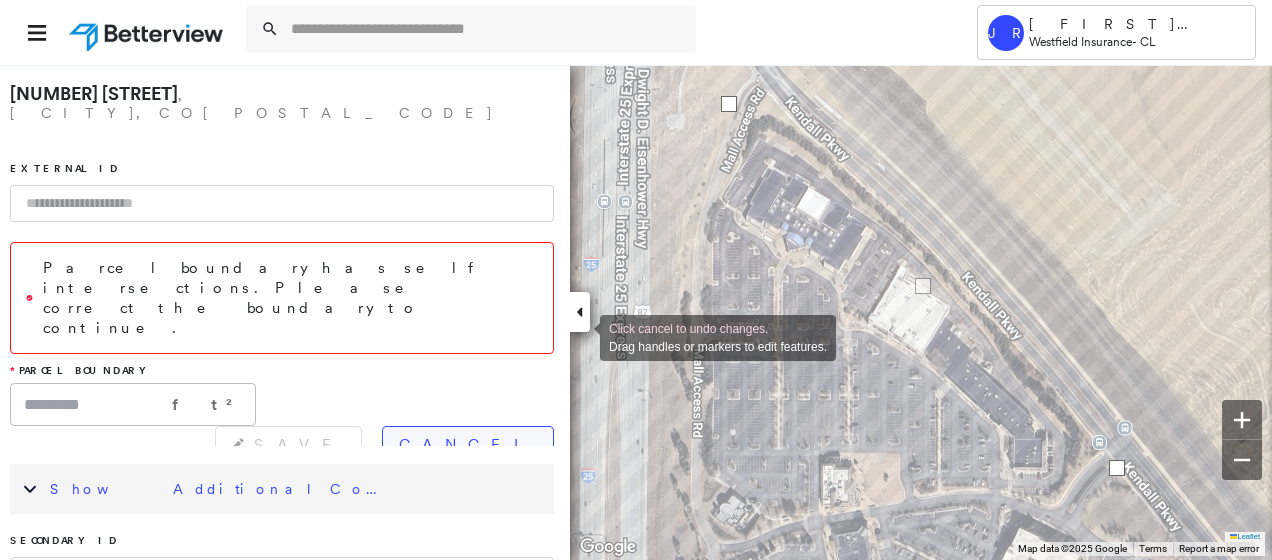 click on "Cancel" at bounding box center (468, 445) 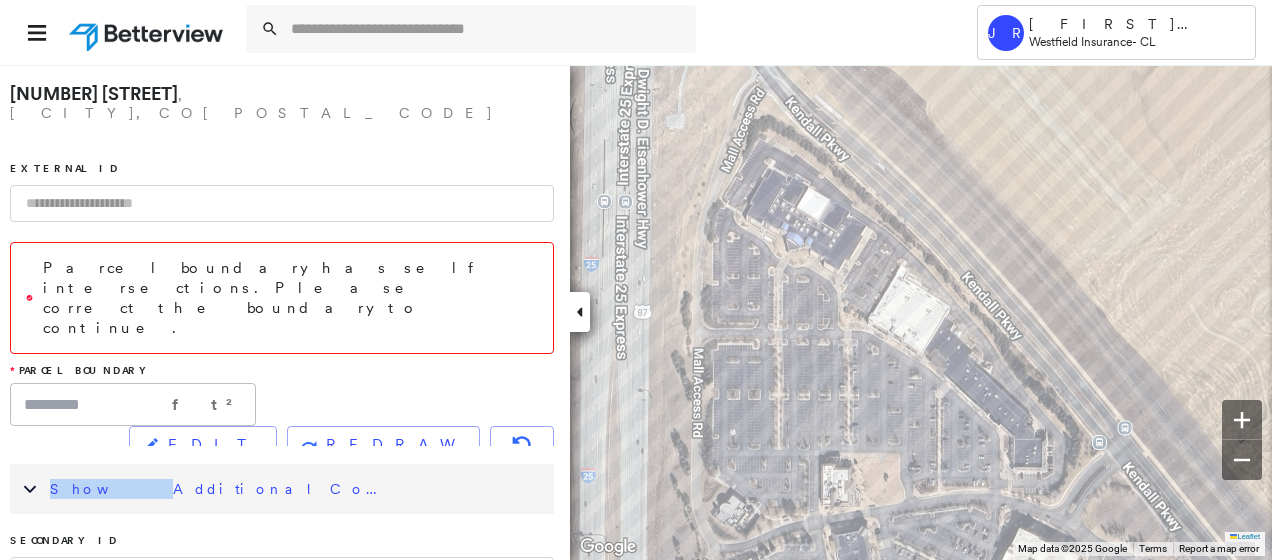 click on "EDIT REDRAW" at bounding box center (341, 445) 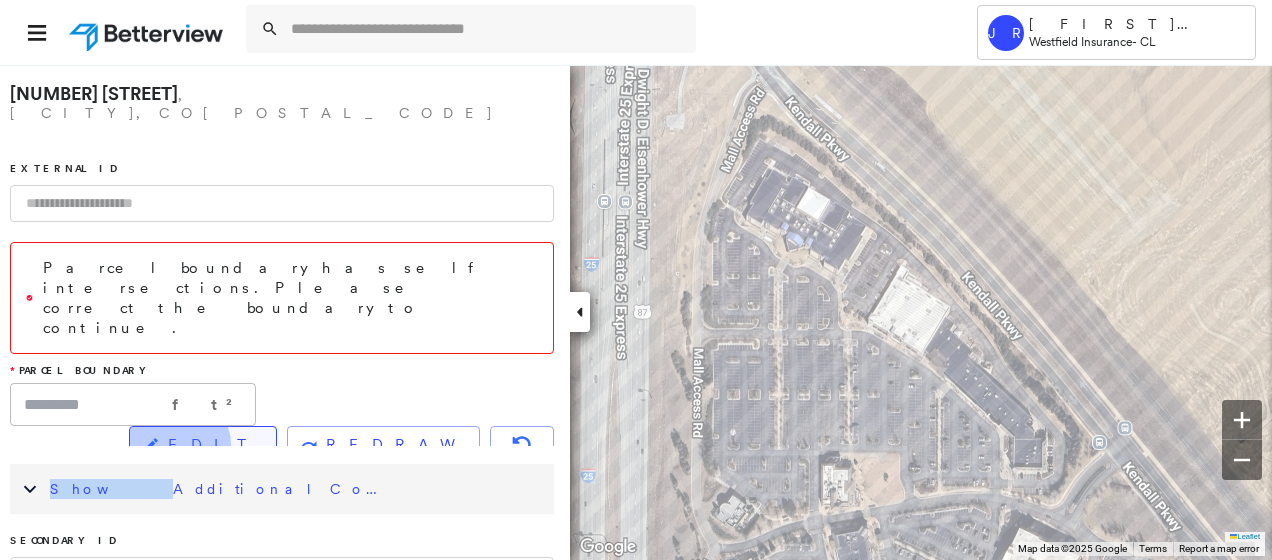 click on "EDIT" at bounding box center (214, 445) 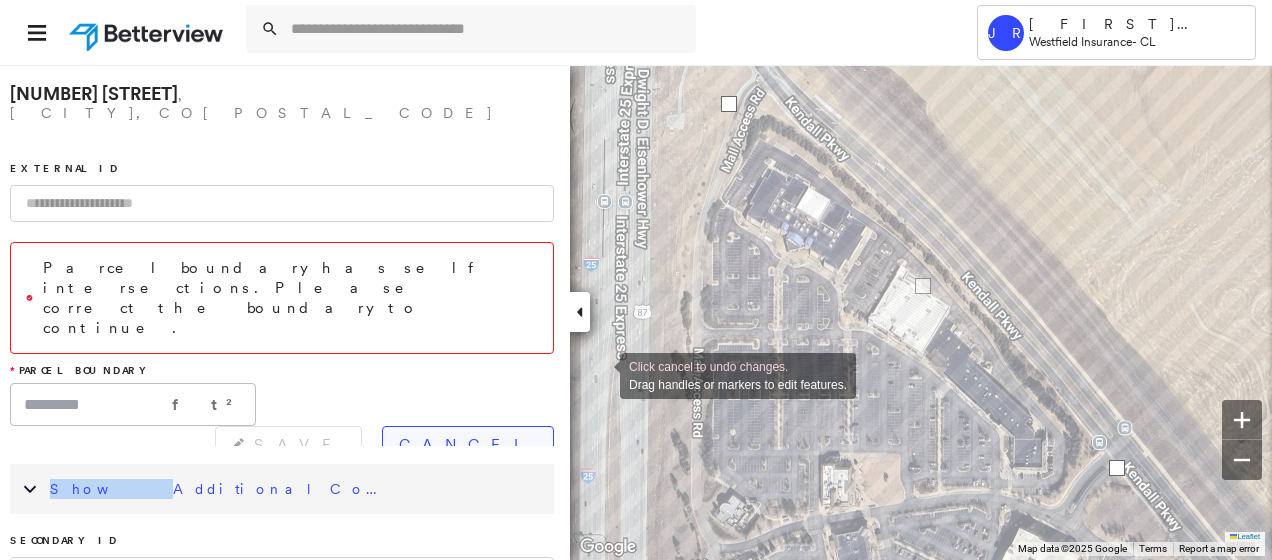 click on "Cancel" at bounding box center [468, 445] 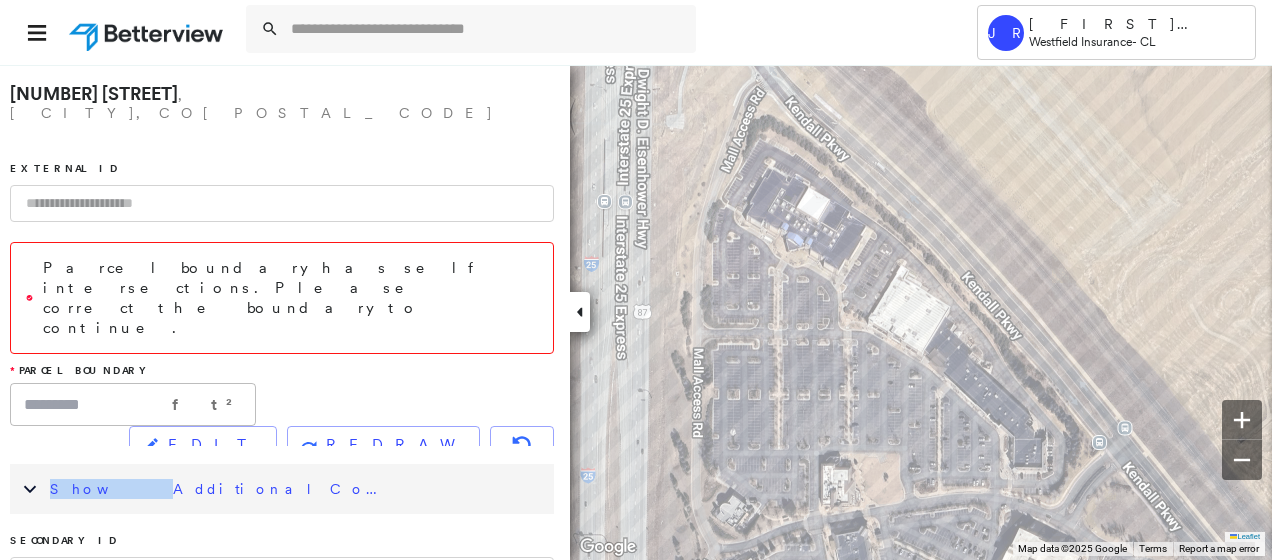 click at bounding box center [522, 445] 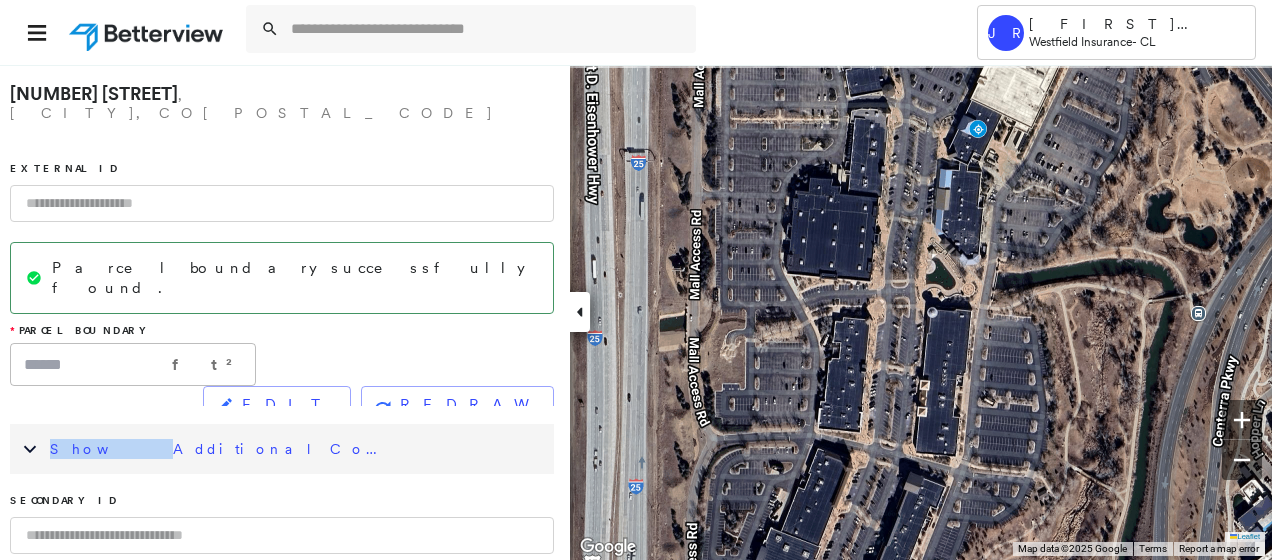click on "Tower JR [LAST] [LAST] Westfield Insurance  -   CL [NUMBER]  [STREET], [CITY],  [STATE]  [POSTAL_CODE] External ID   Parcel boundary successfully found. * Parcel Boundary ****** ft² ​ EDIT REDRAW Show Additional Company Data Secondary ID   Renewal Date   Assign Internally   Structure Type Select a structure type... * Total Square Footage   Latitude & Longitude   Policy Info: Claim #   Policy #   As of Date   Insured Name   Date of Loss     Loss Value   $ ​ Agent Code   Agent Name   Renewal Date     Premium Value   $ ​ Program Code   Cause of loss   Analyze This Property  Leaflet Keyboard shortcuts Map Data Map data ©2025 Google Map data ©2025 Google 50 m  Click to toggle between metric and imperial units Terms Report a map error To navigate, press the arrow keys. Keyboard shortcuts Map Data Map data ©2025 Google Imagery ©2025 Airbus, Maxar Technologies Map data ©2025 Google Imagery ©2025 Airbus, Maxar Technologies 50 m  Click to toggle between metric and imperial units Terms Report a map error" at bounding box center [636, 280] 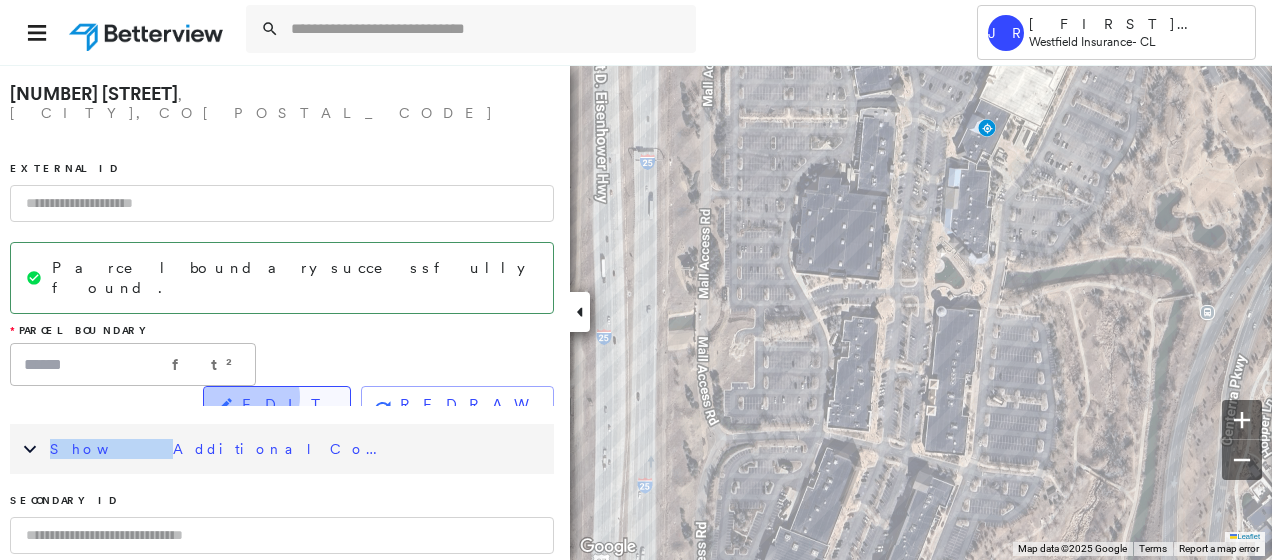 click on "EDIT" at bounding box center [288, 405] 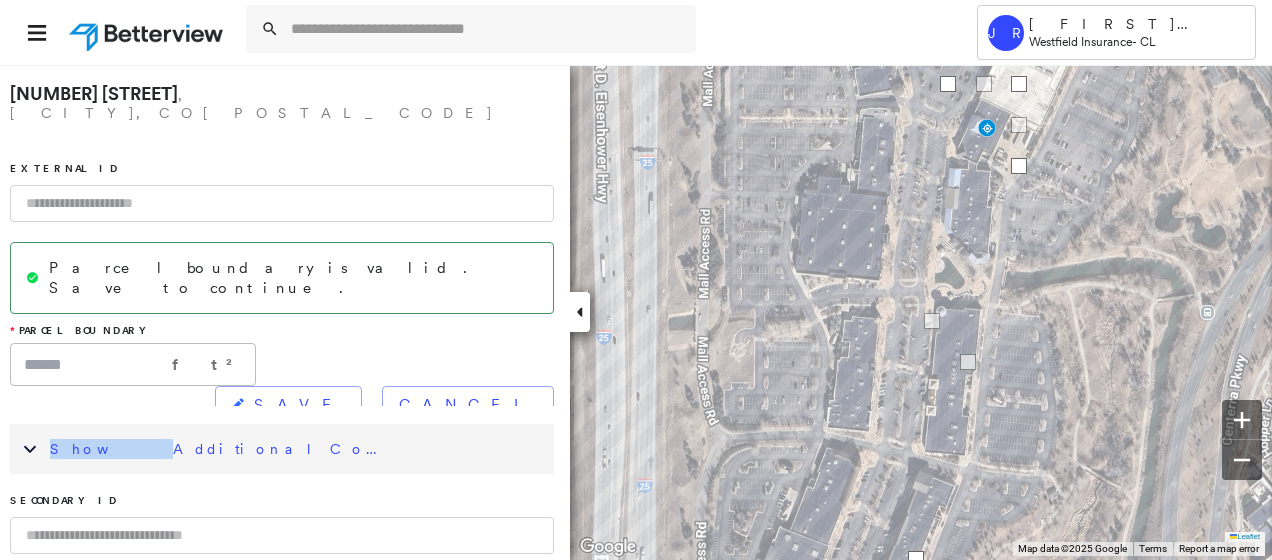 drag, startPoint x: 949, startPoint y: 172, endPoint x: 917, endPoint y: 565, distance: 394.30066 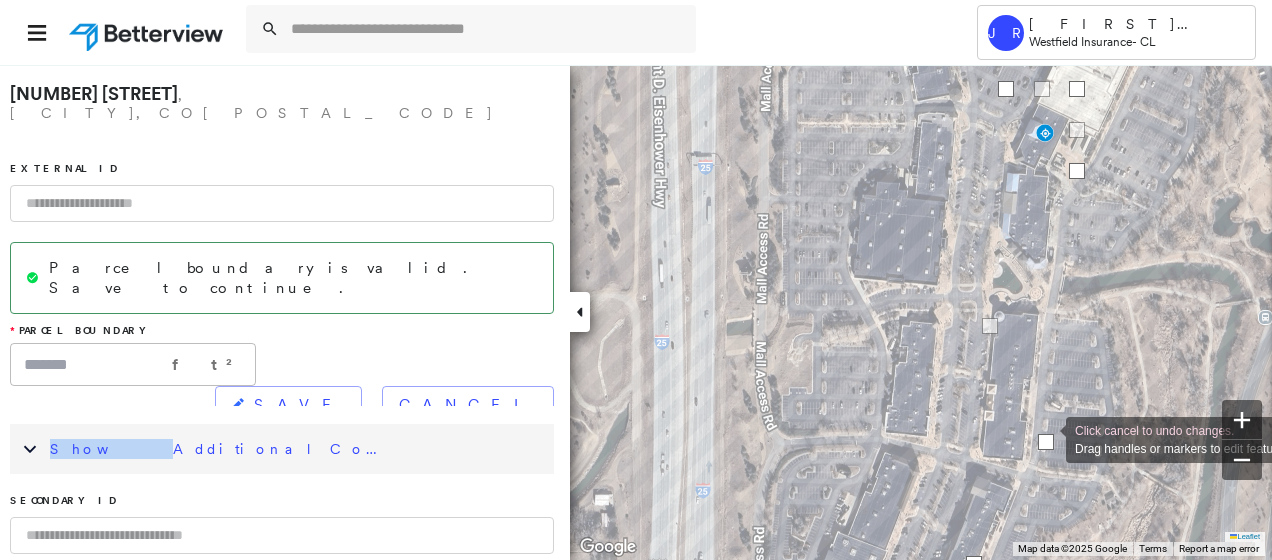 drag, startPoint x: 1026, startPoint y: 363, endPoint x: 1046, endPoint y: 438, distance: 77.62087 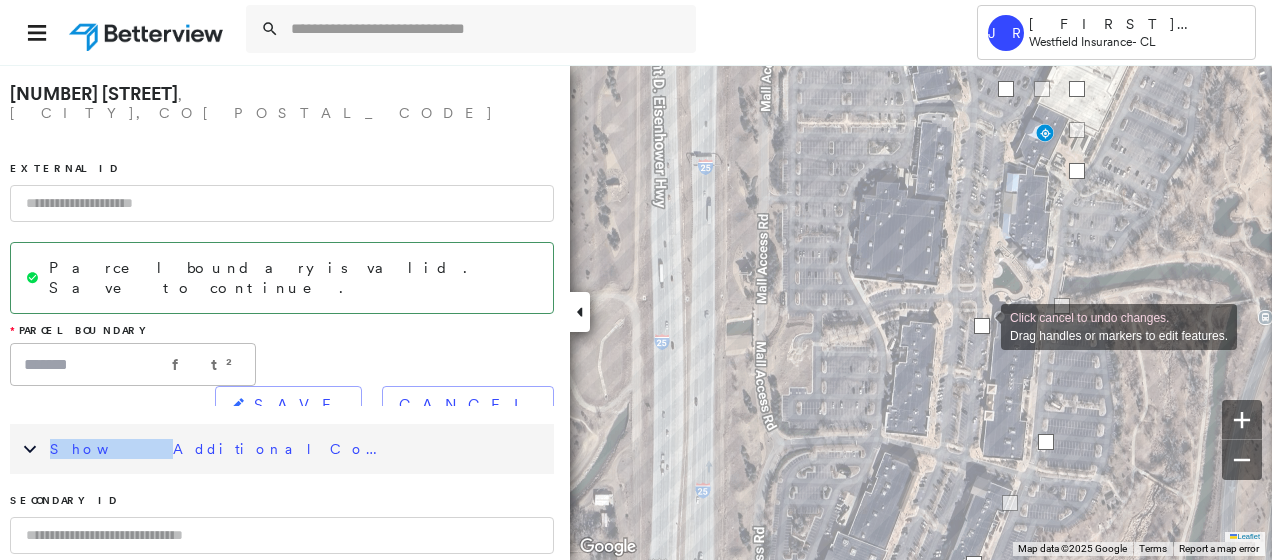 click at bounding box center (982, 326) 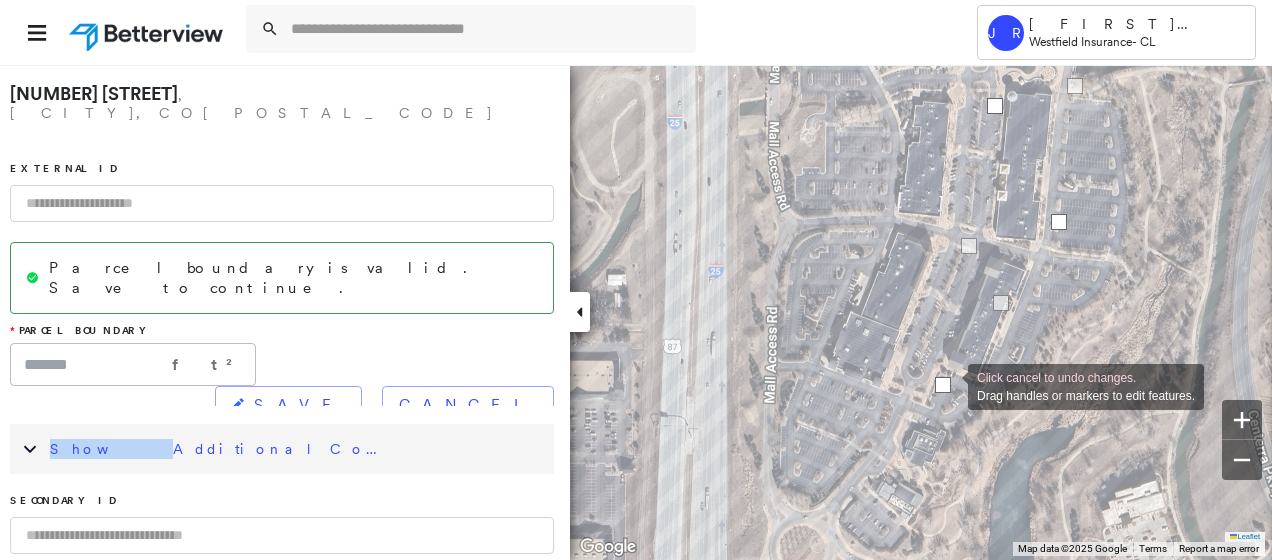 drag, startPoint x: 992, startPoint y: 344, endPoint x: 948, endPoint y: 385, distance: 60.1415 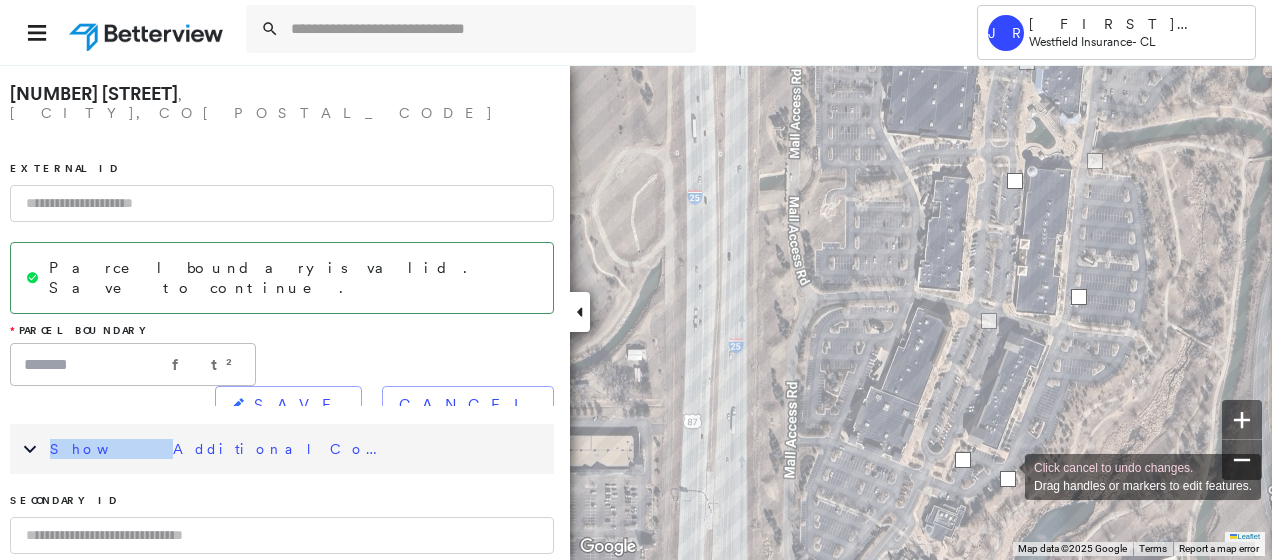 drag, startPoint x: 1018, startPoint y: 374, endPoint x: 1005, endPoint y: 475, distance: 101.8332 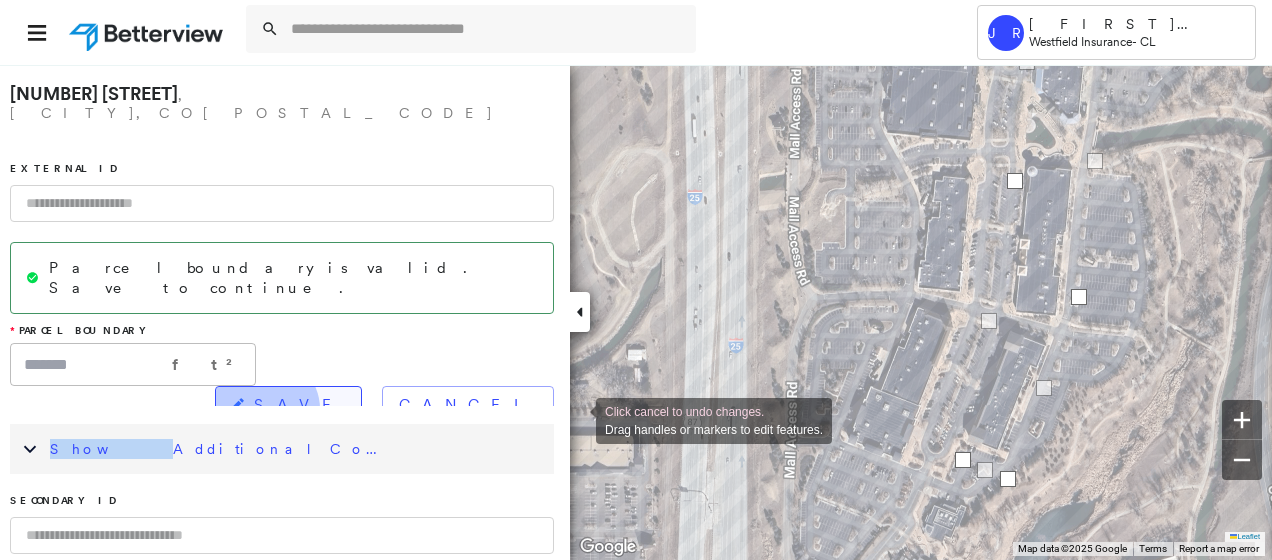 click on "SAVE" at bounding box center (299, 405) 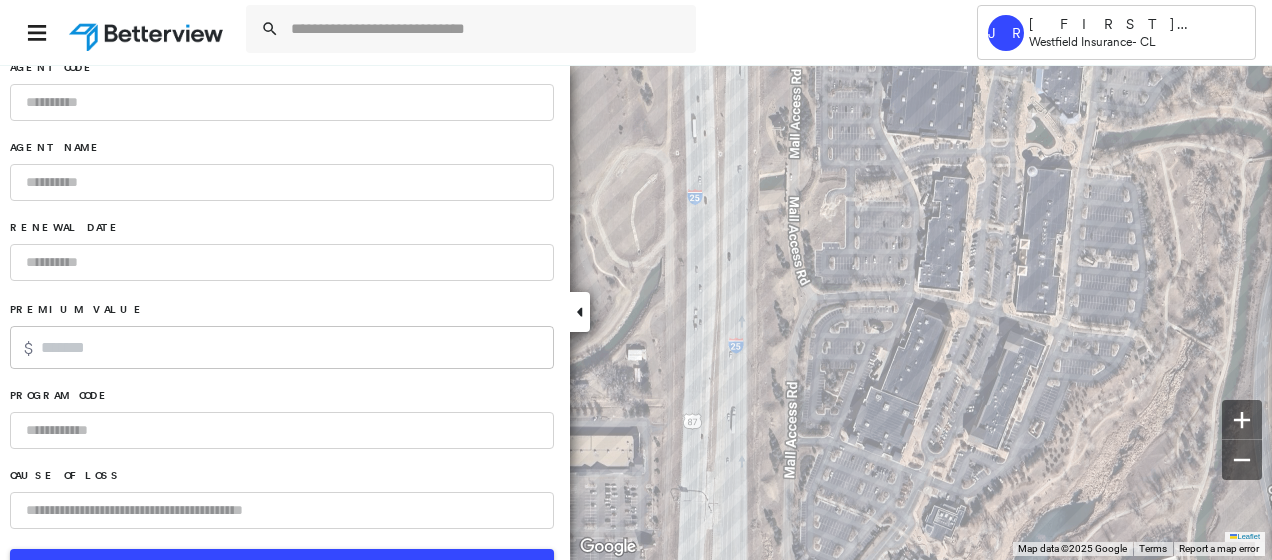 scroll, scrollTop: 1464, scrollLeft: 0, axis: vertical 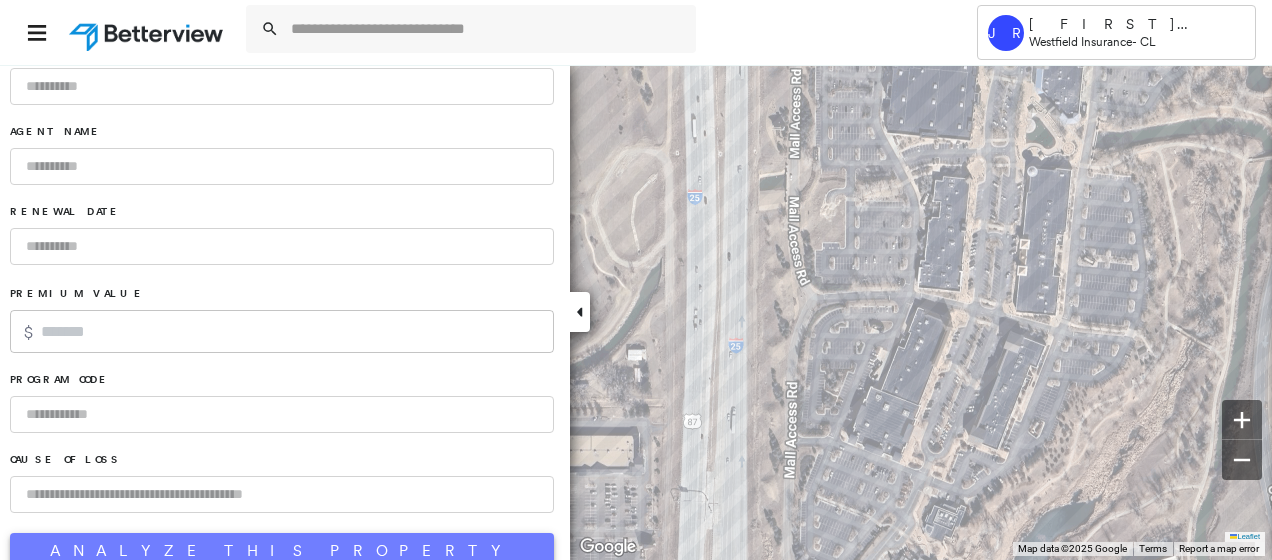 click on "Analyze This Property" at bounding box center (282, 551) 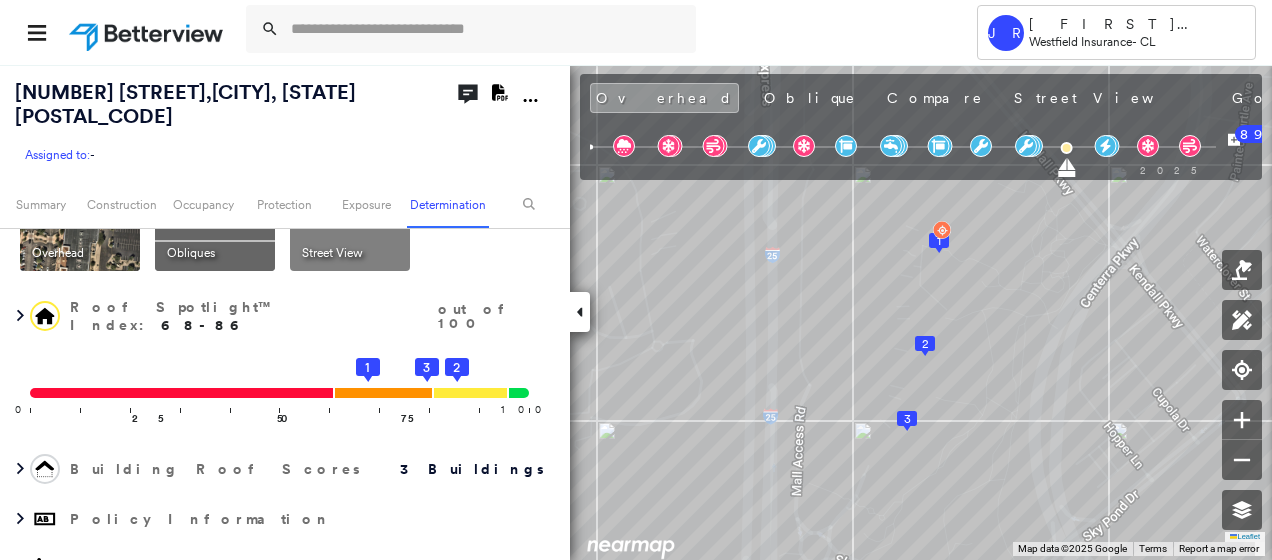 scroll, scrollTop: 86, scrollLeft: 0, axis: vertical 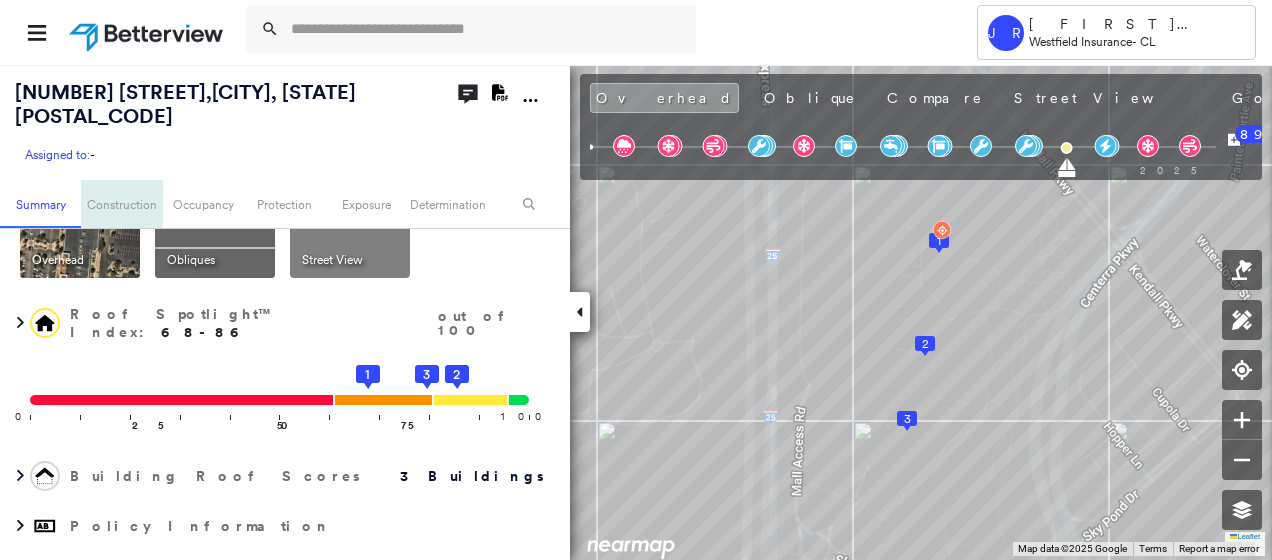 click on "Construction" at bounding box center (121, 204) 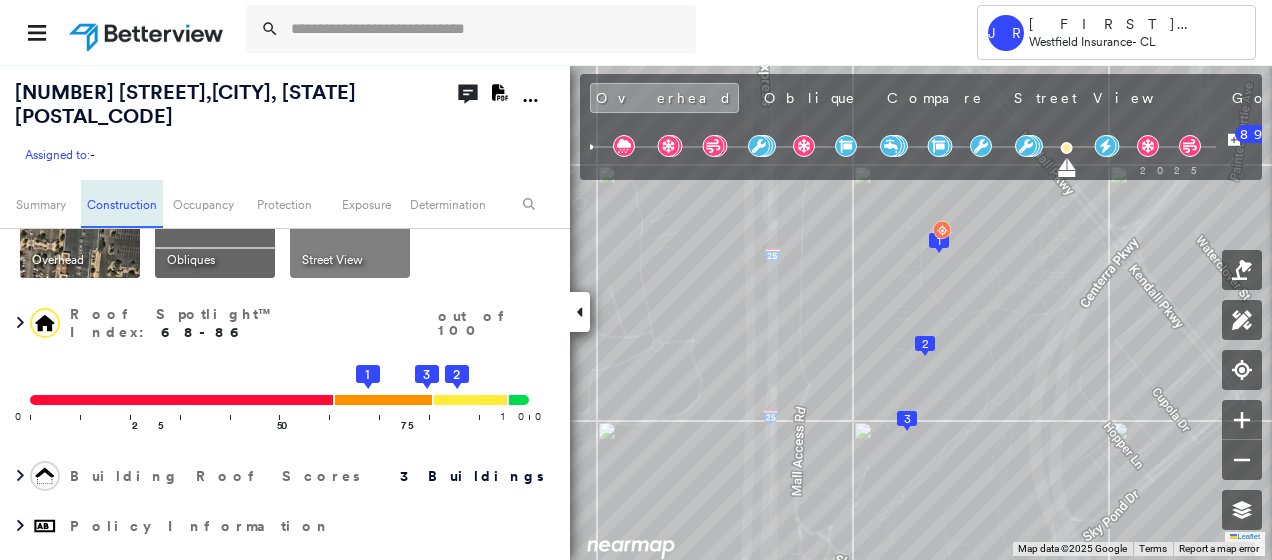 scroll, scrollTop: 463, scrollLeft: 0, axis: vertical 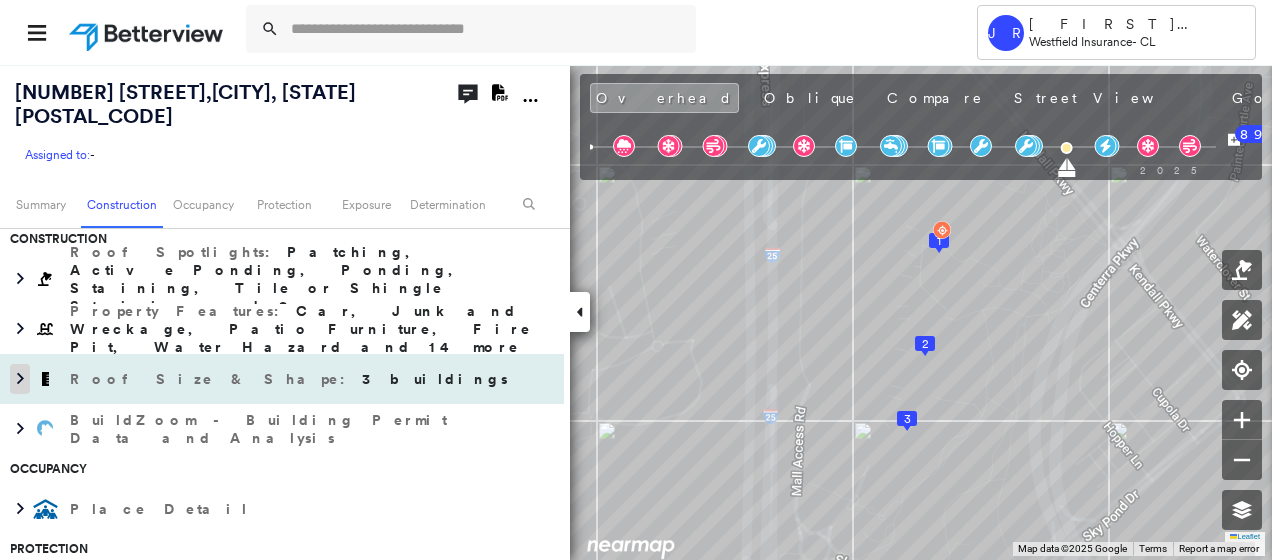 click 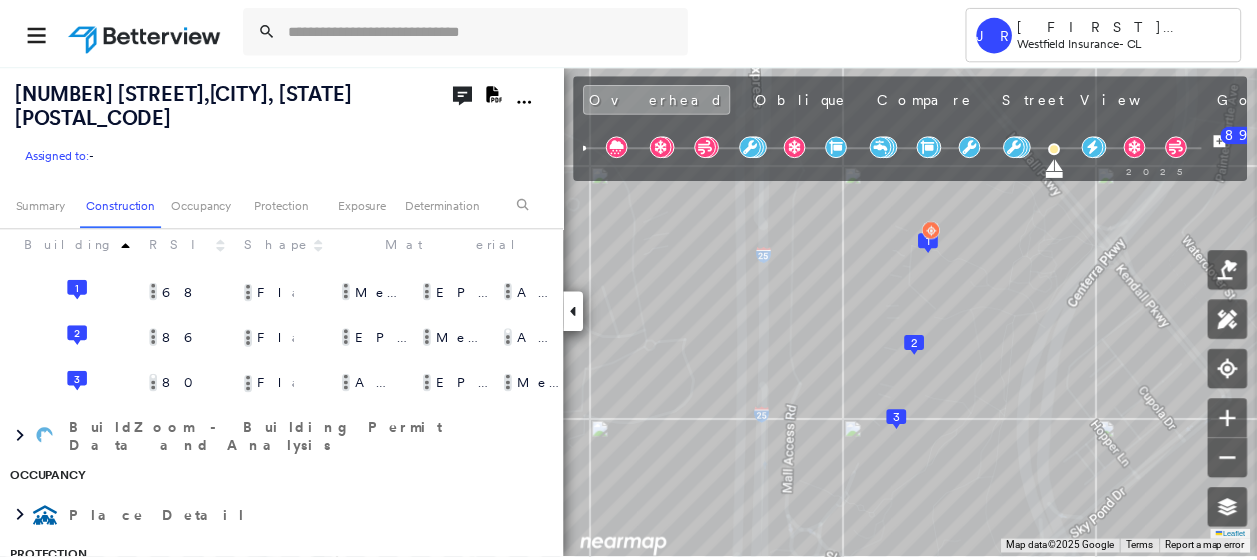 scroll, scrollTop: 658, scrollLeft: 0, axis: vertical 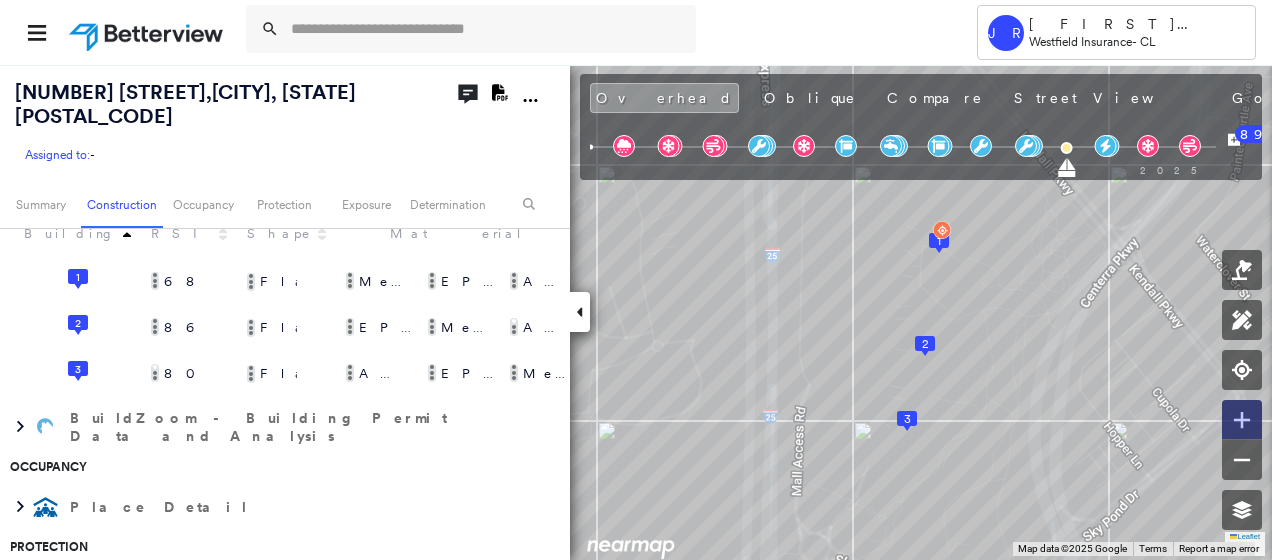 click 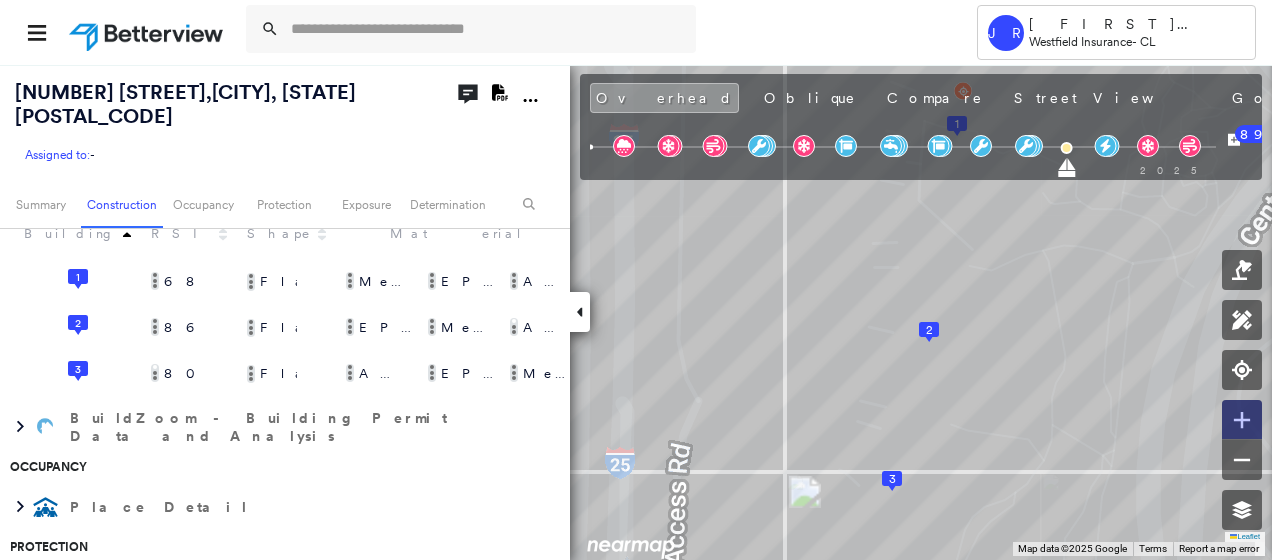 click 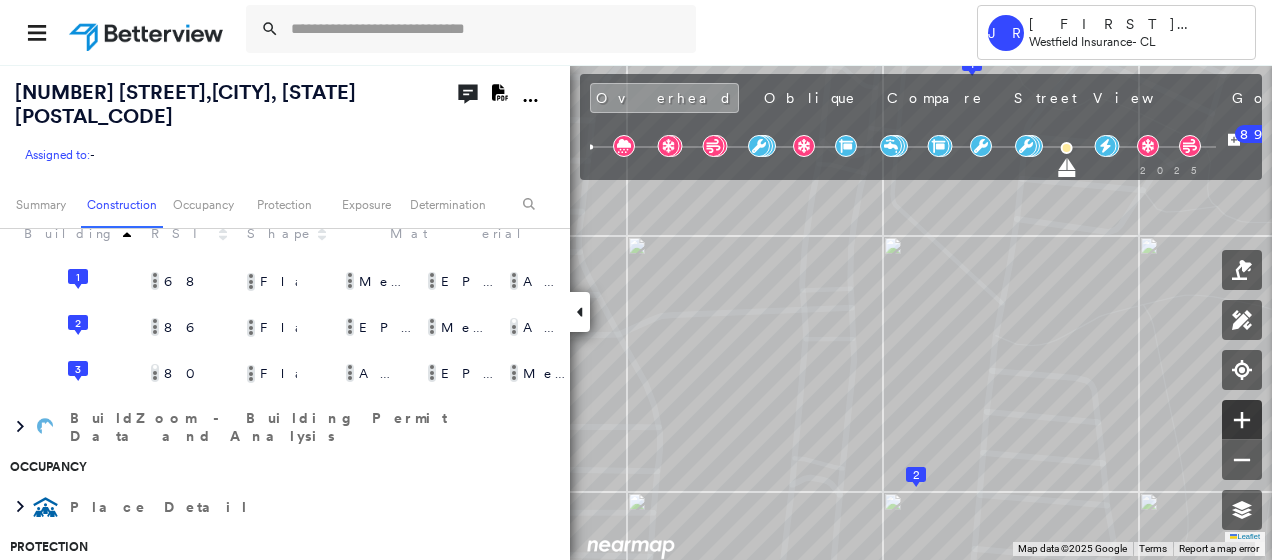 click 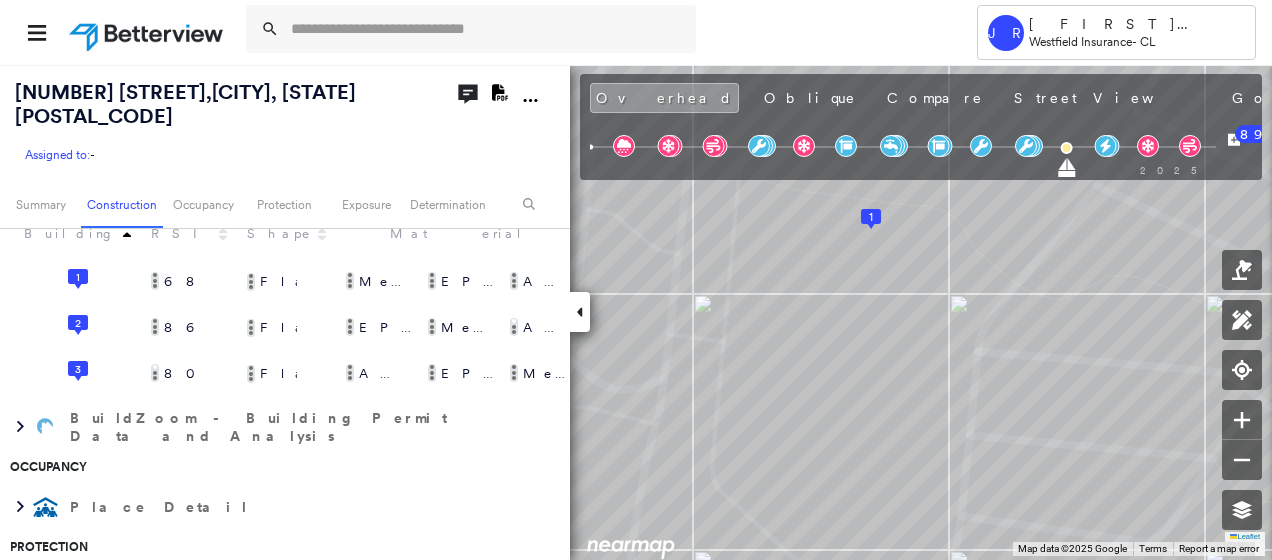 click at bounding box center [148, 32] 